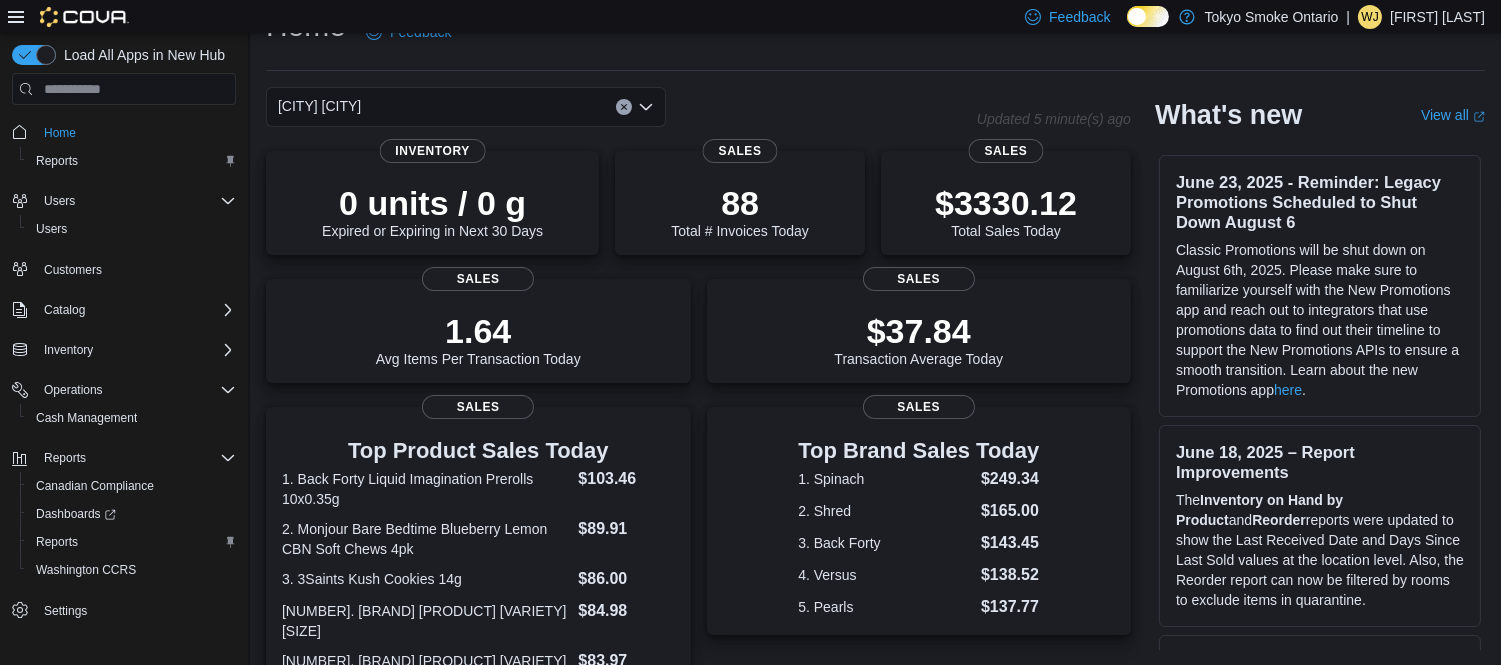 scroll, scrollTop: 491, scrollLeft: 0, axis: vertical 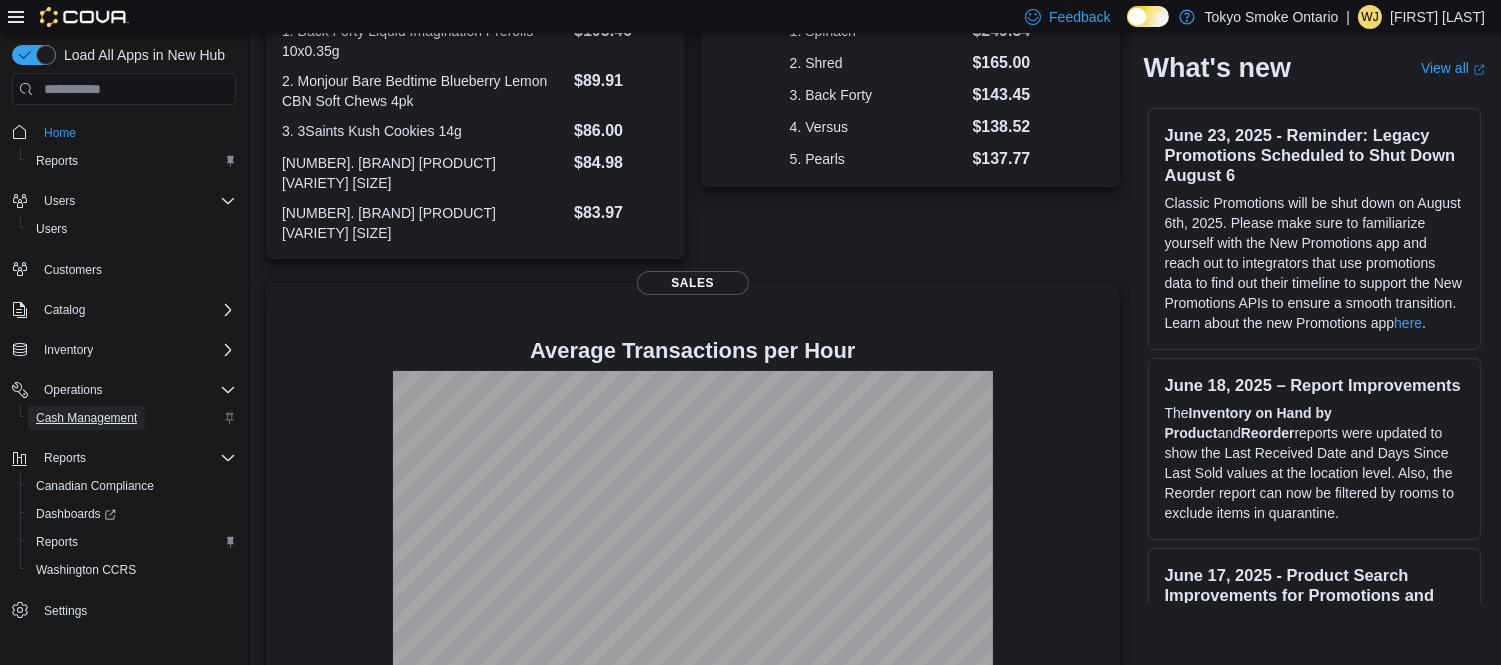 click on "Cash Management" at bounding box center (86, 418) 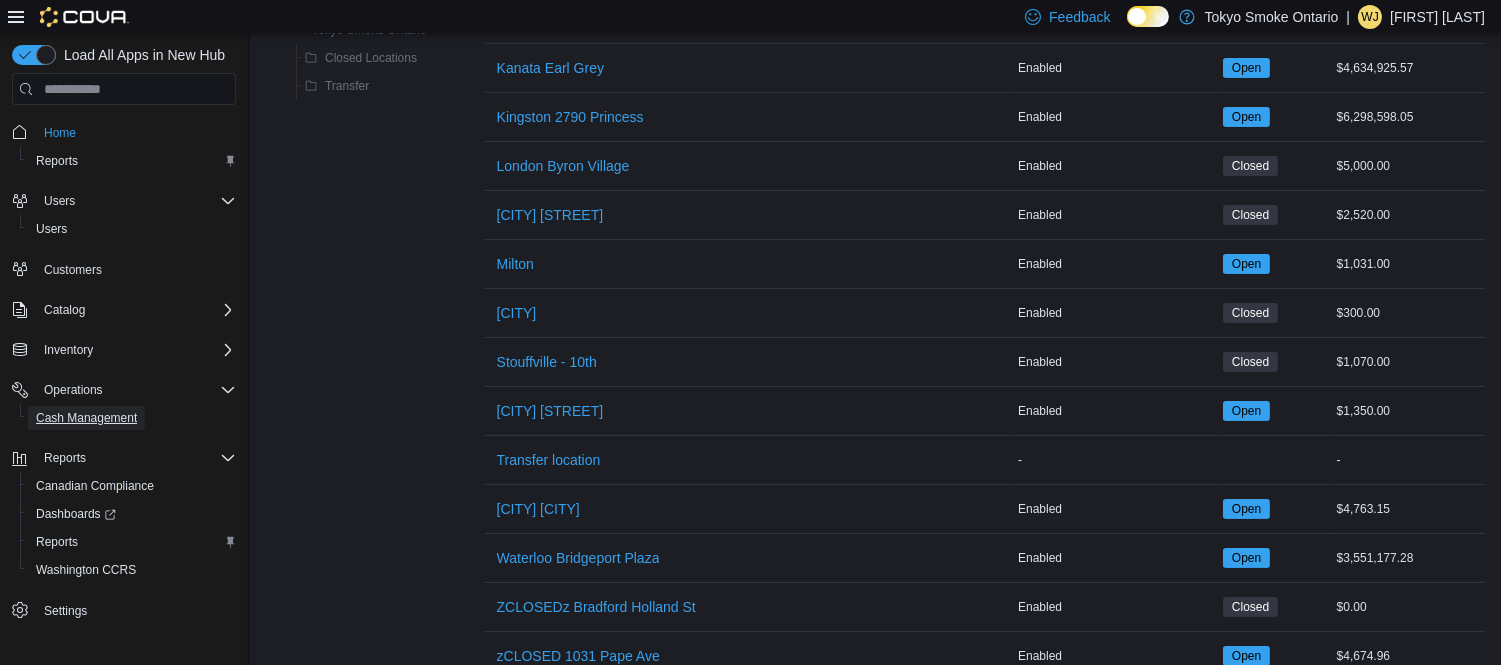 scroll, scrollTop: 612, scrollLeft: 0, axis: vertical 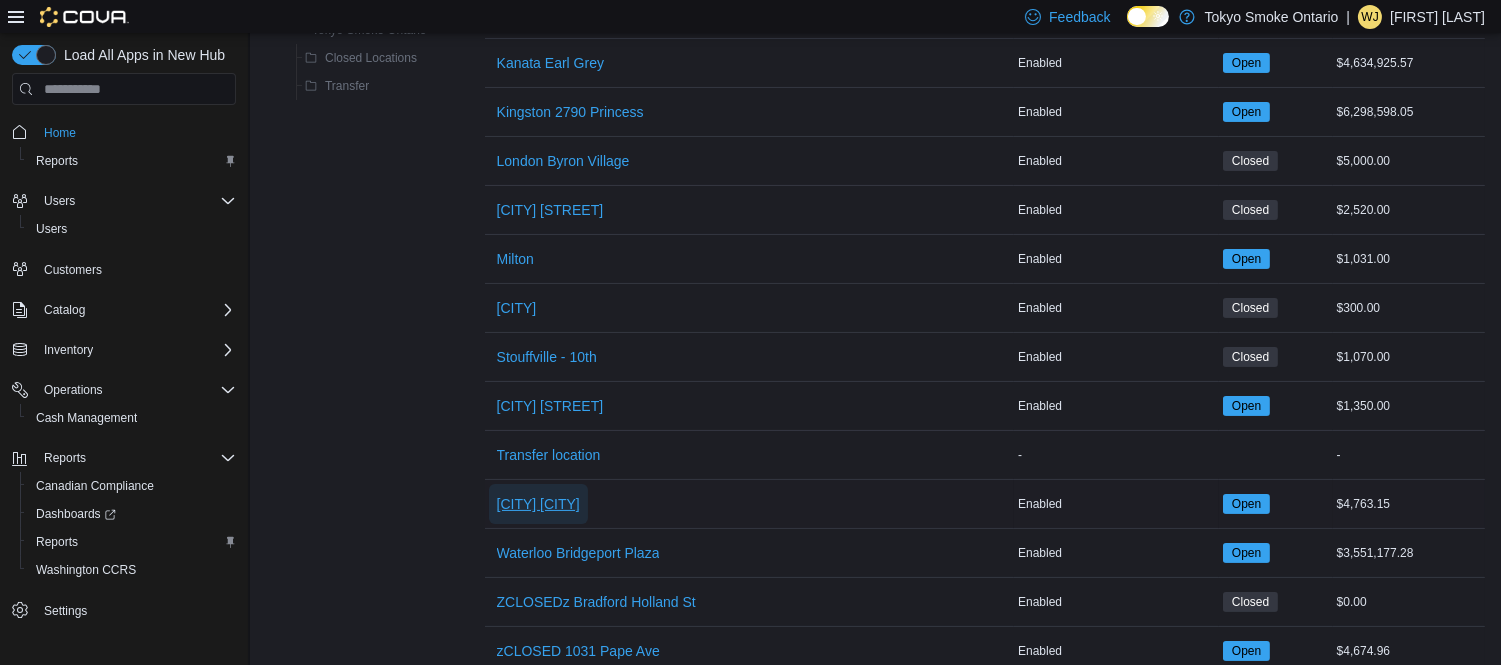 click on "[CITY] [CITY]" at bounding box center (538, 504) 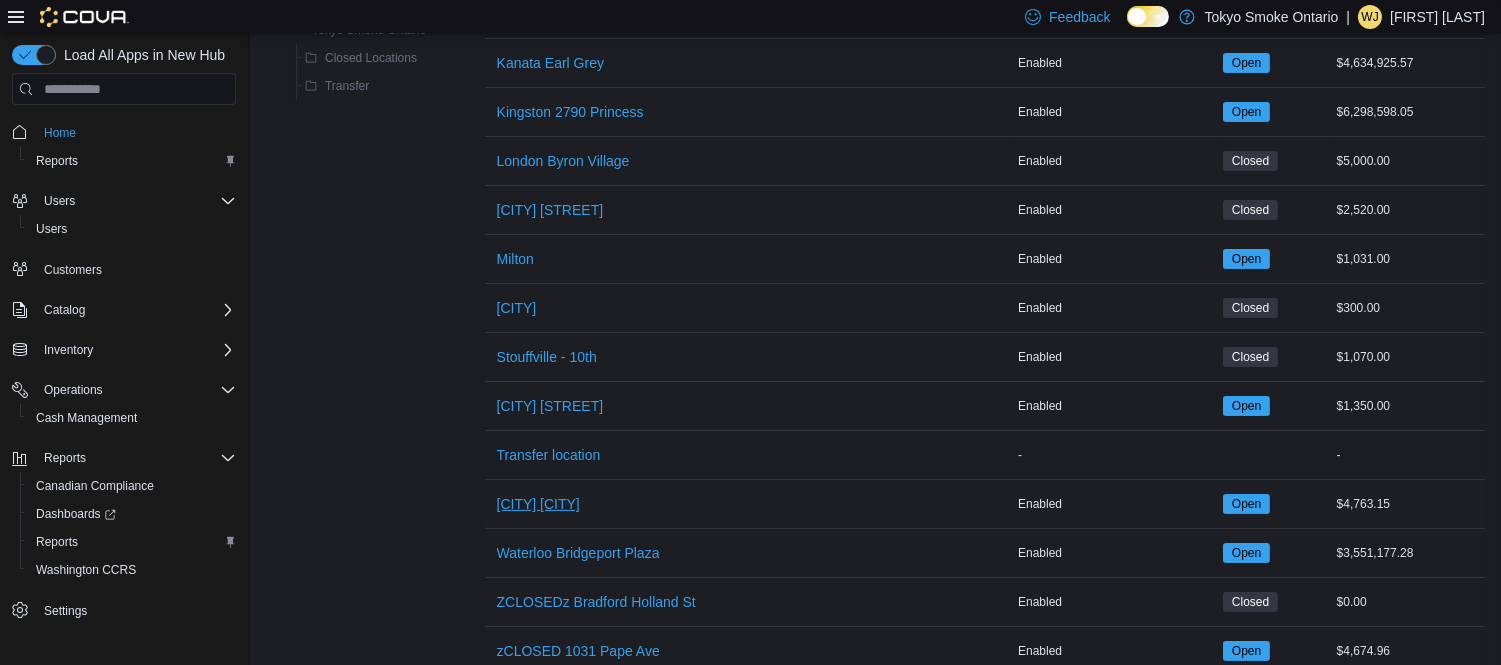 scroll, scrollTop: 0, scrollLeft: 0, axis: both 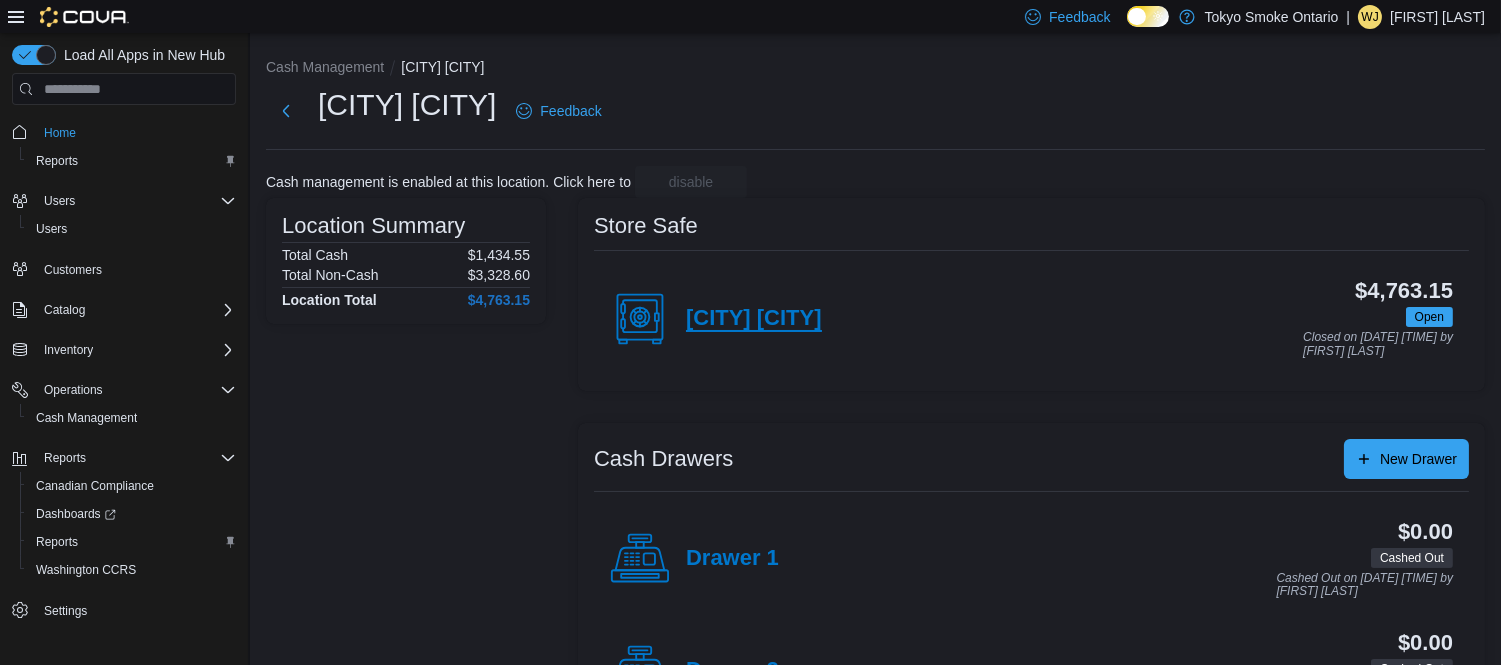 click on "[CITY] [CITY]" at bounding box center [754, 319] 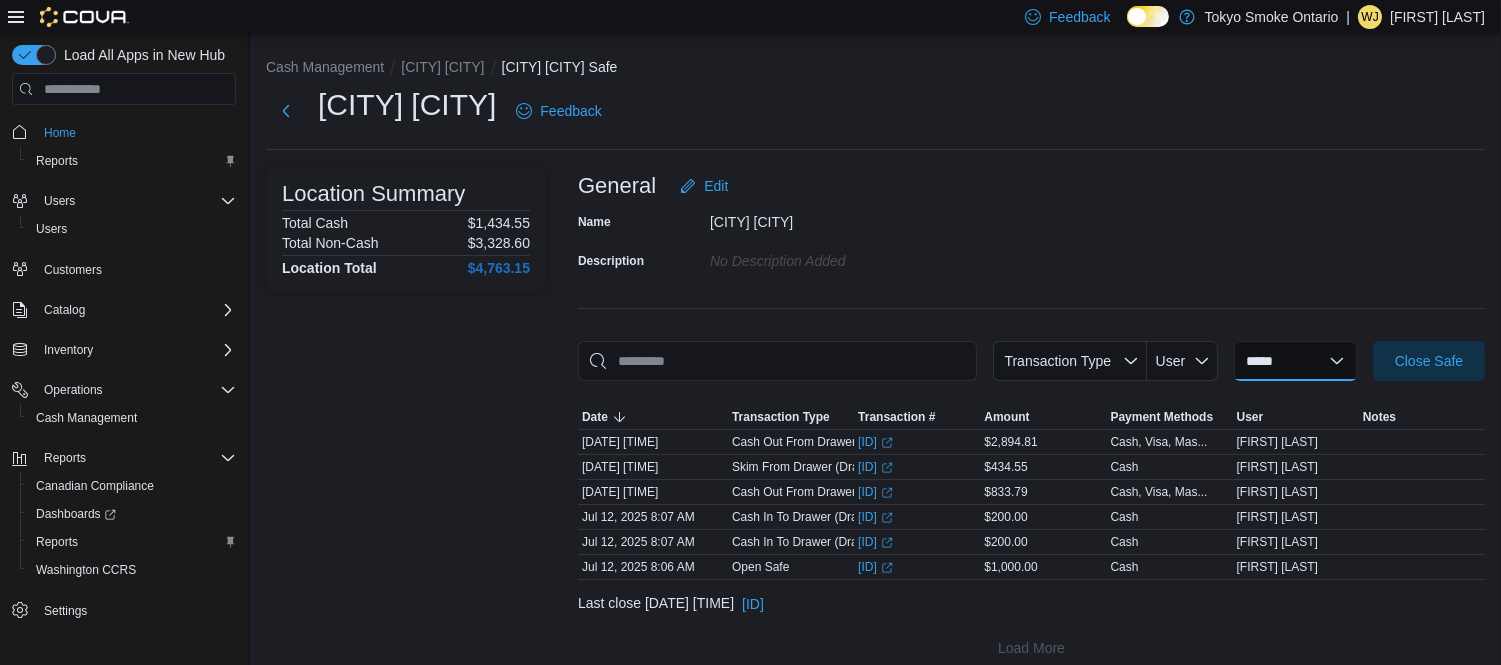 click on "**********" at bounding box center [1295, 361] 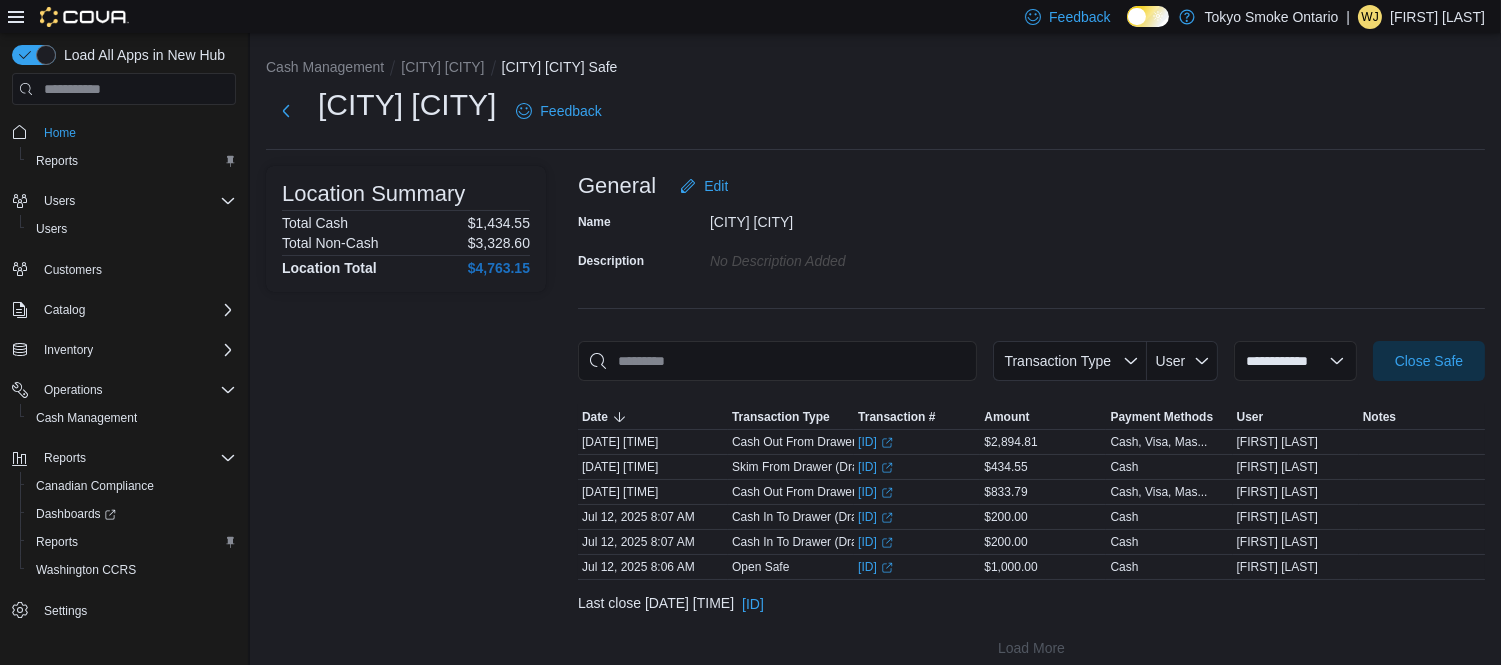 click on "**********" at bounding box center (1295, 361) 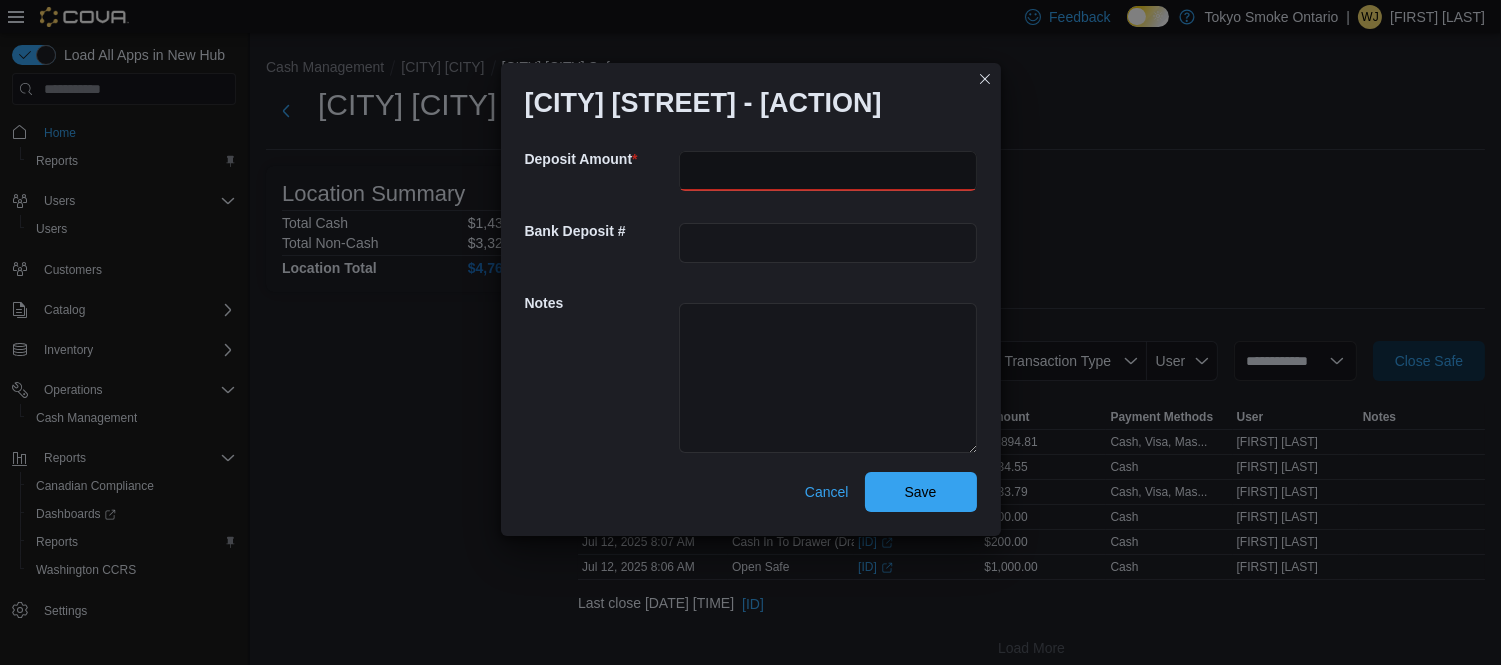 click at bounding box center (828, 171) 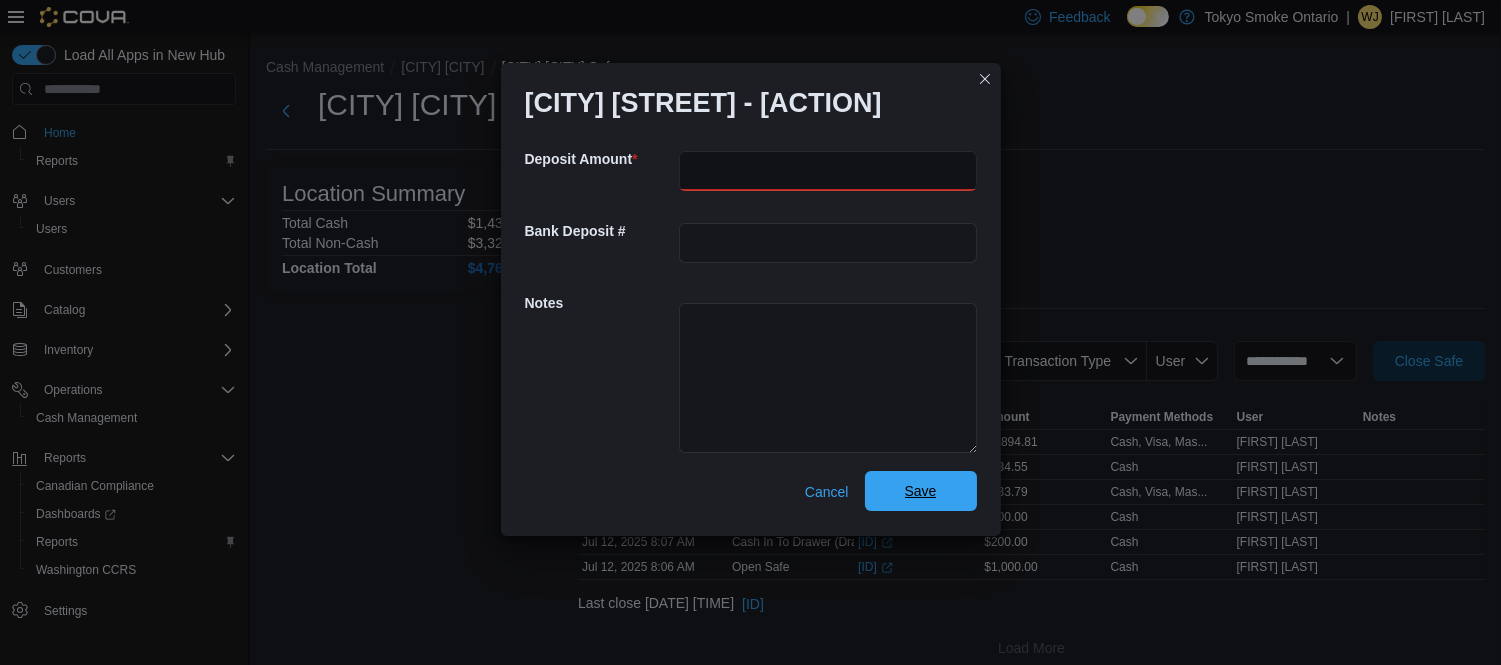 type on "******" 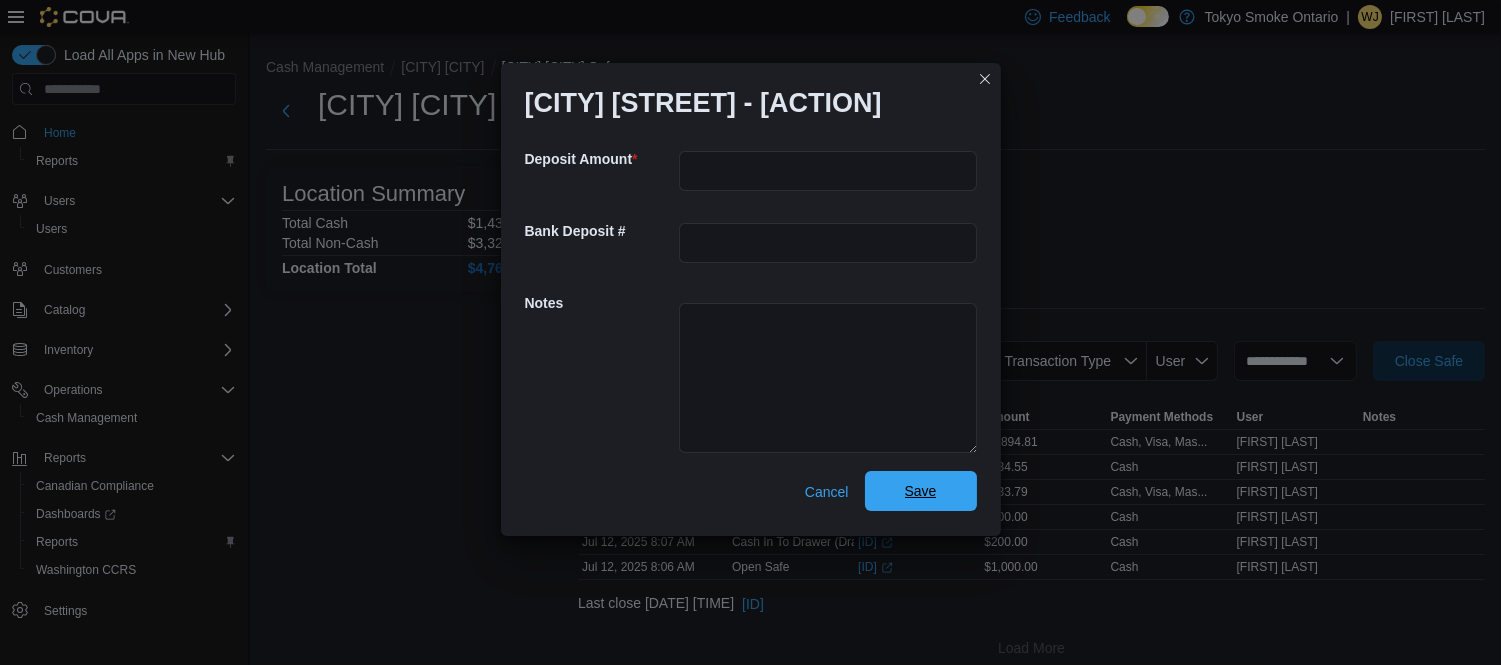 click on "Save" at bounding box center [921, 491] 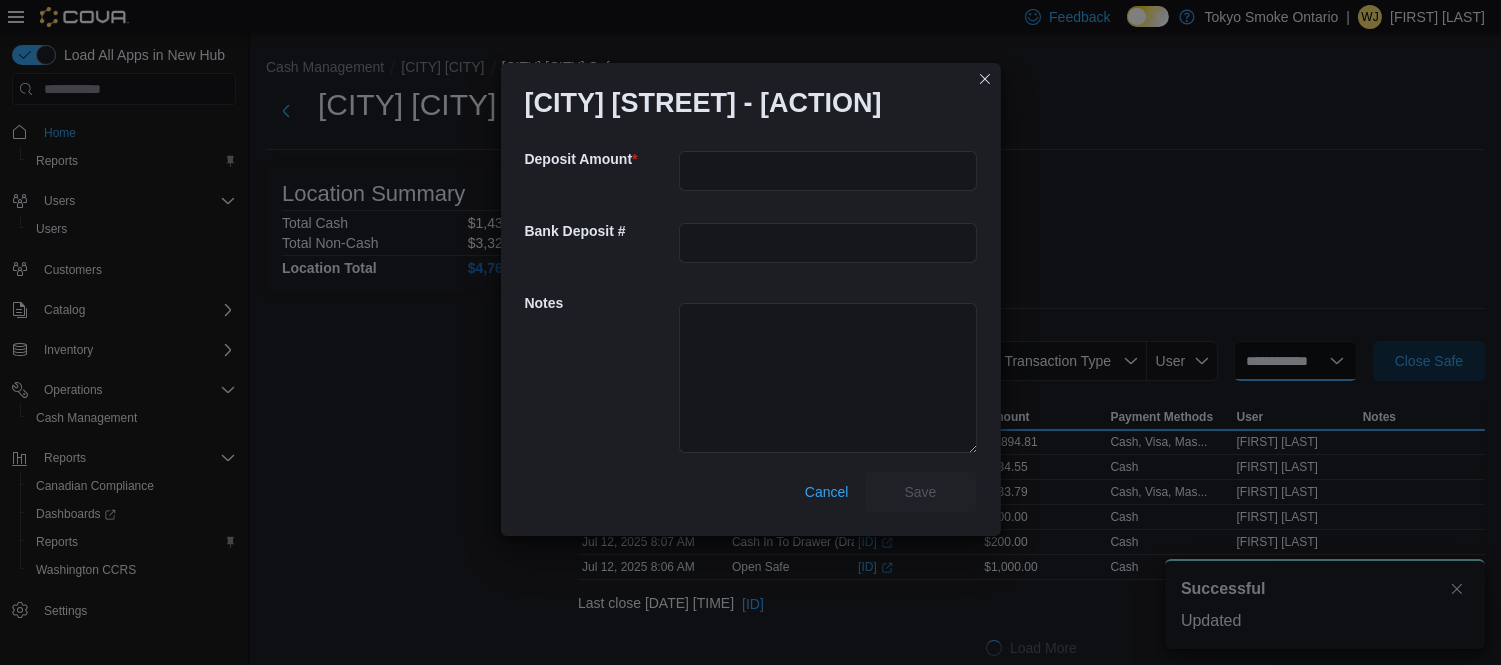 select 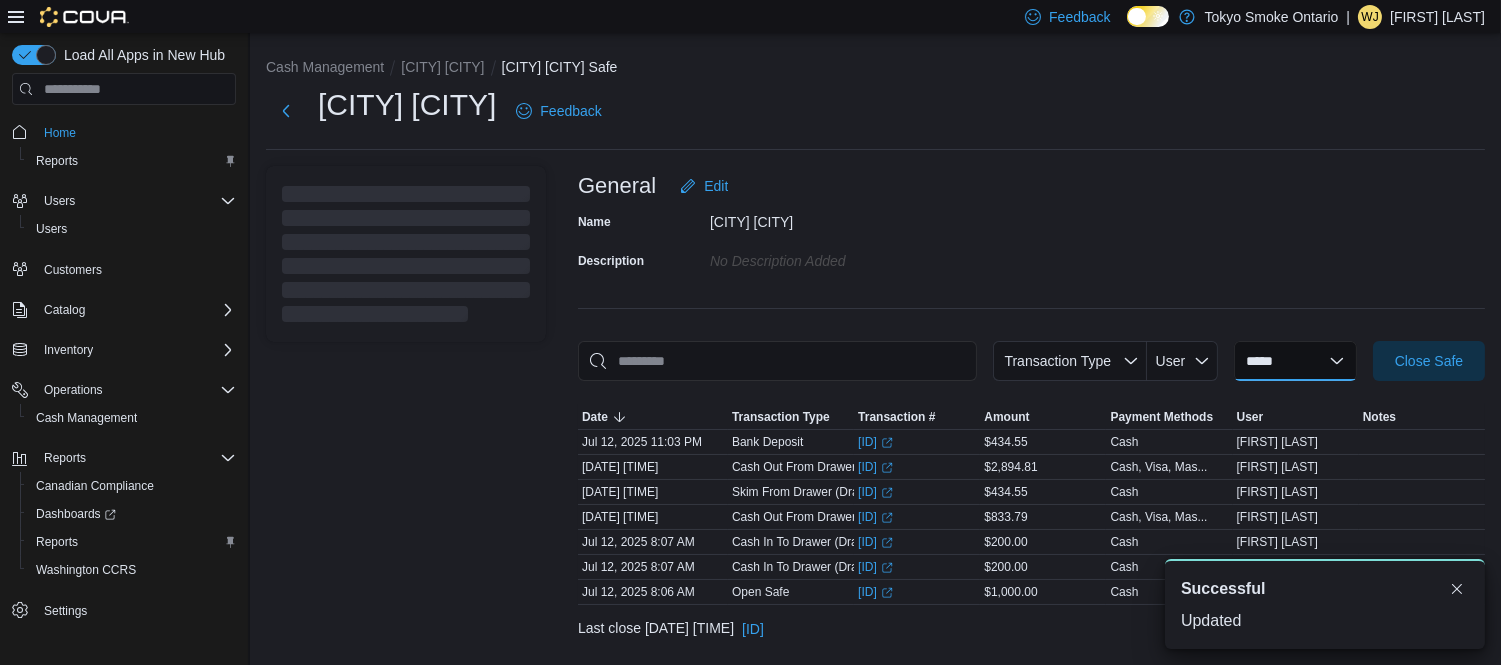 scroll, scrollTop: 0, scrollLeft: 0, axis: both 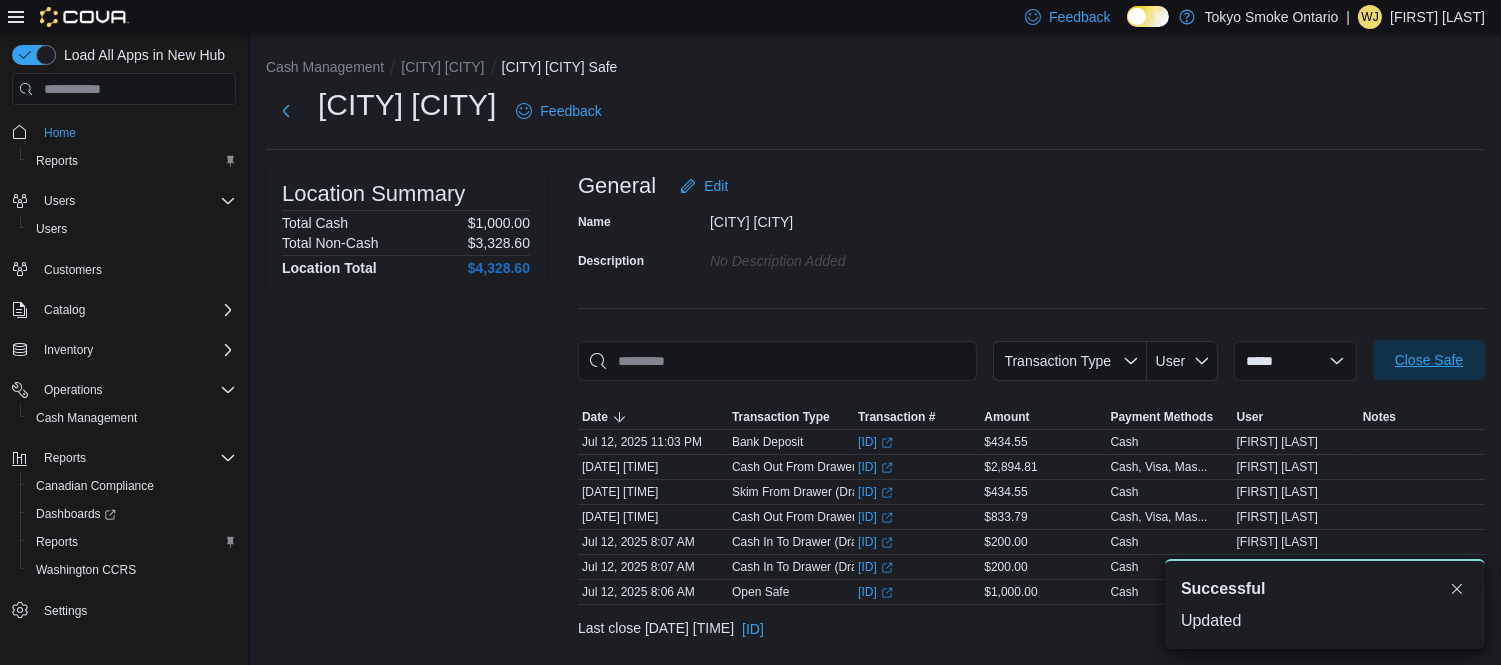 click on "Close Safe" at bounding box center [1429, 360] 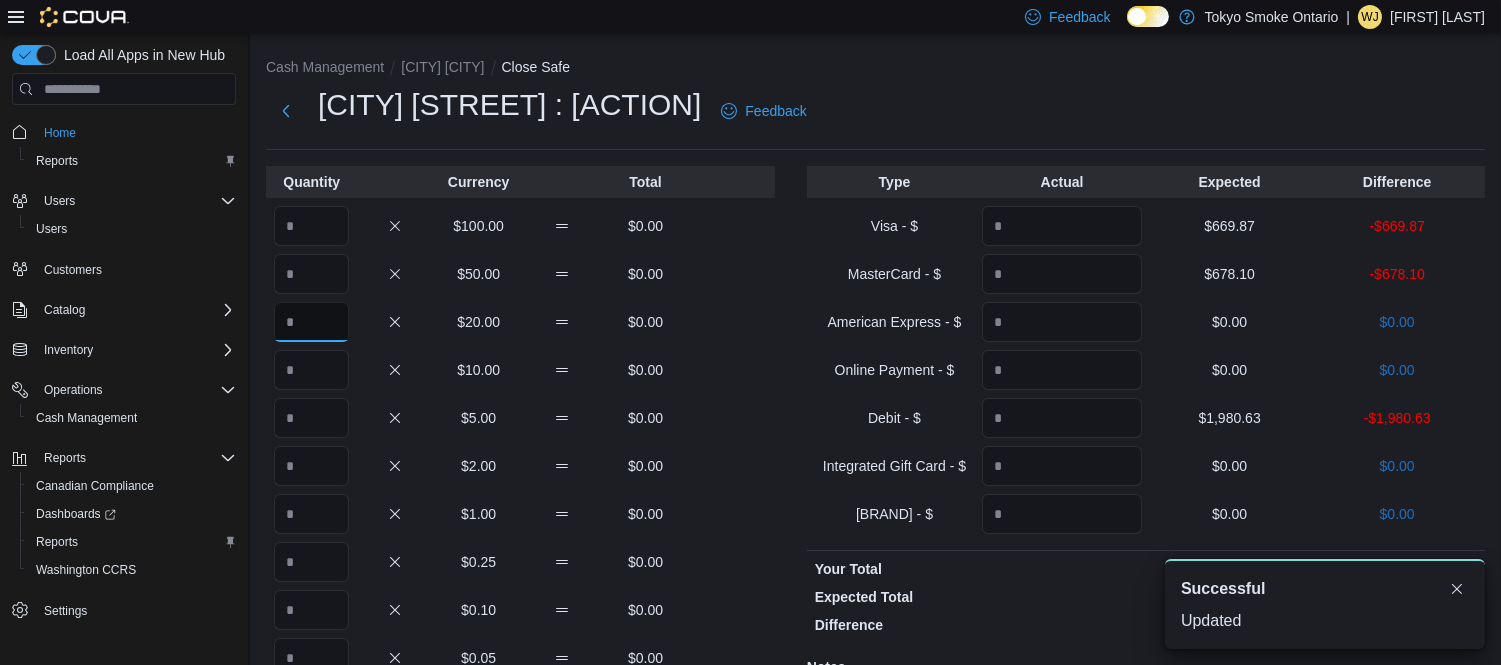 click at bounding box center (311, 322) 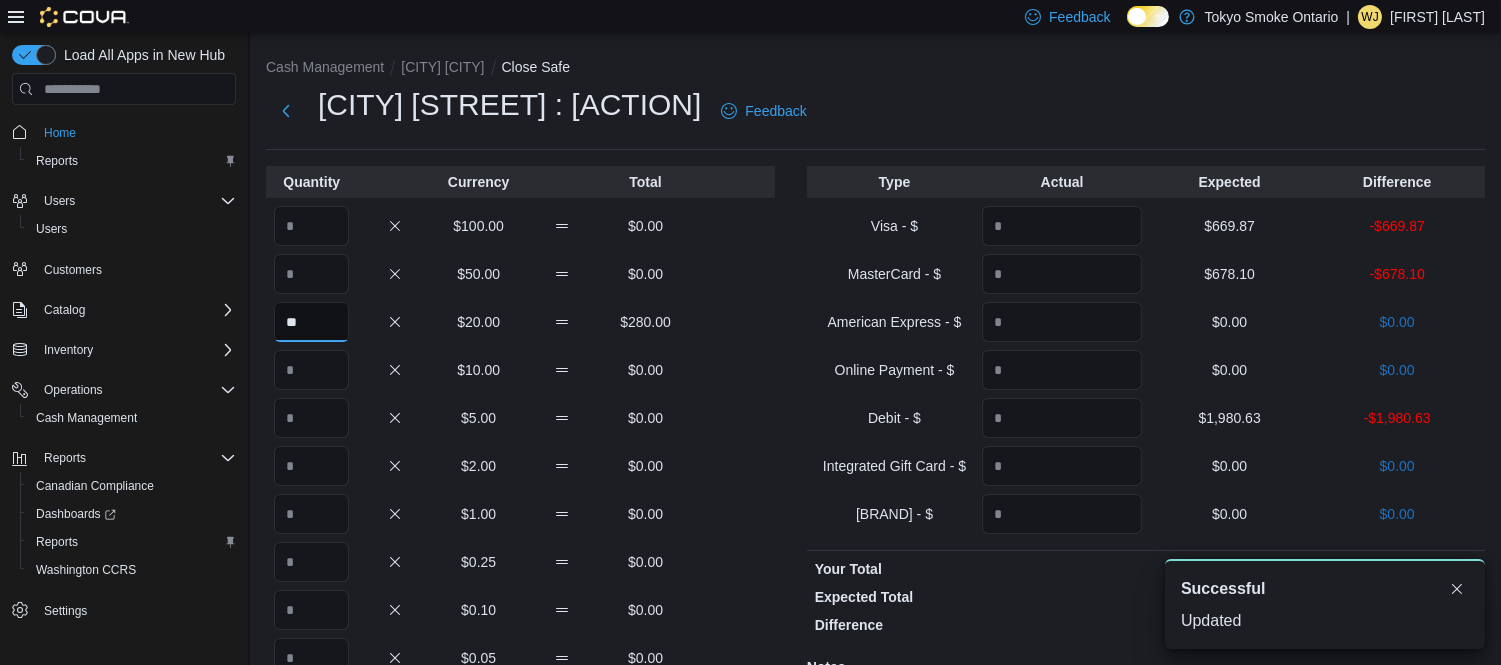 type on "**" 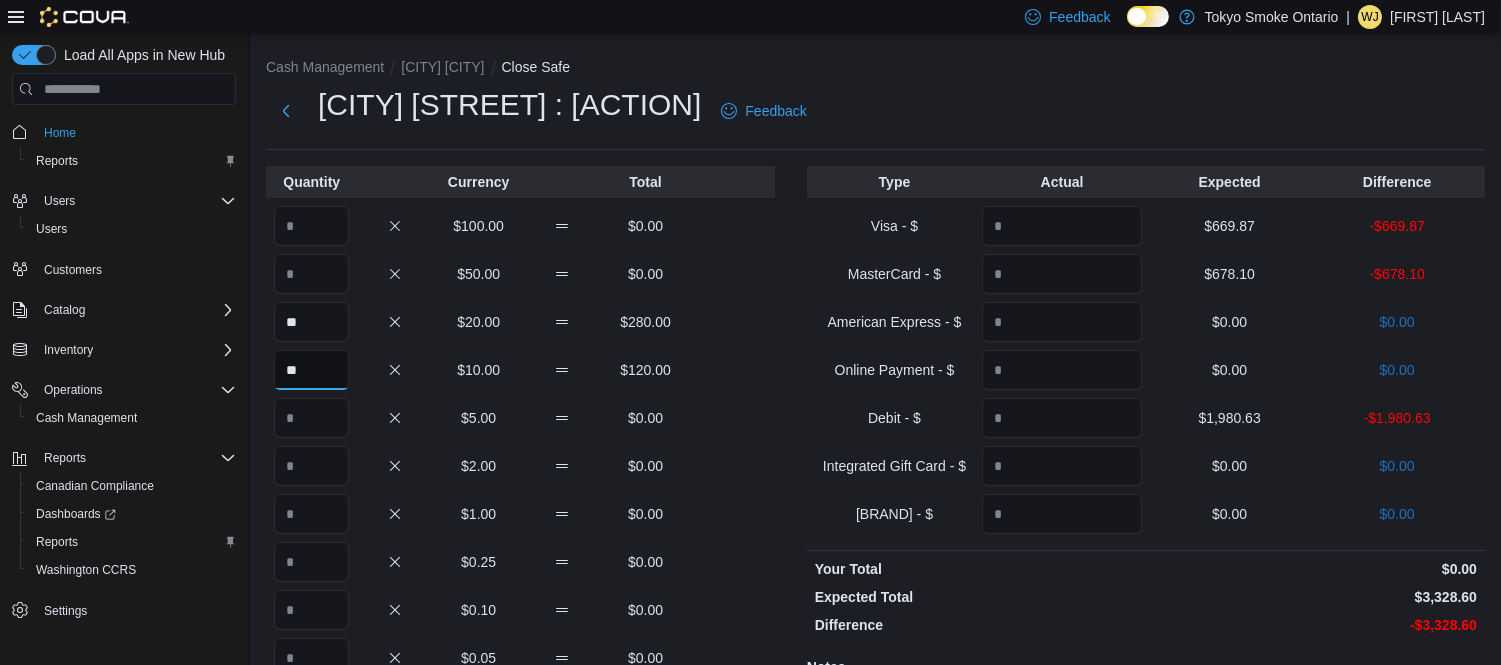 type on "**" 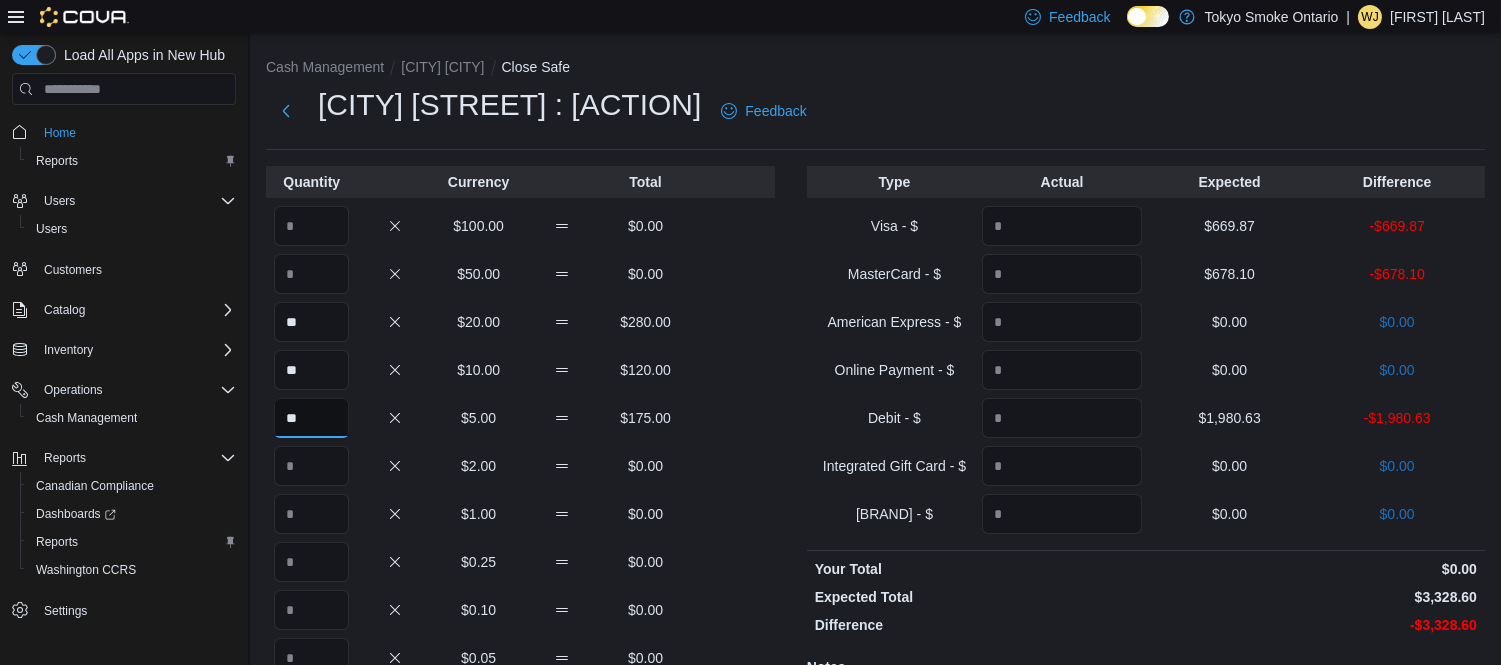 type on "**" 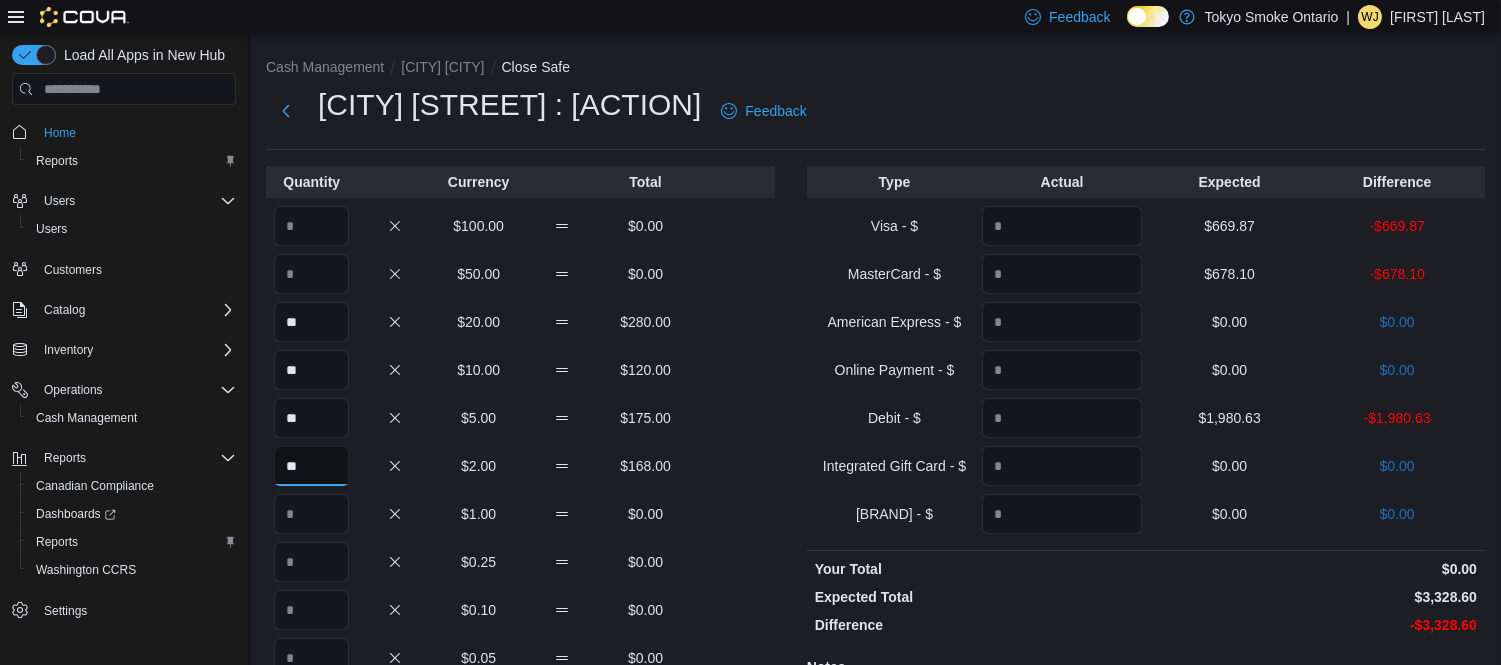 type on "**" 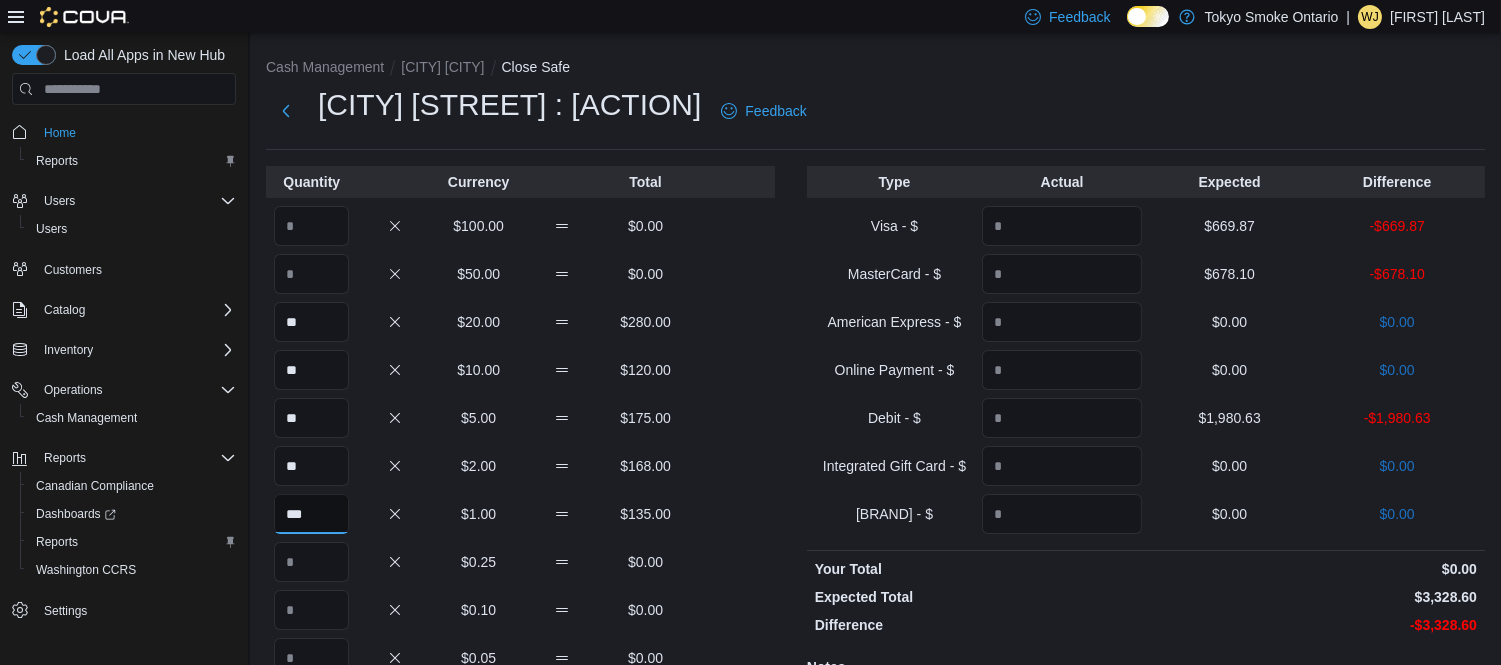 type on "***" 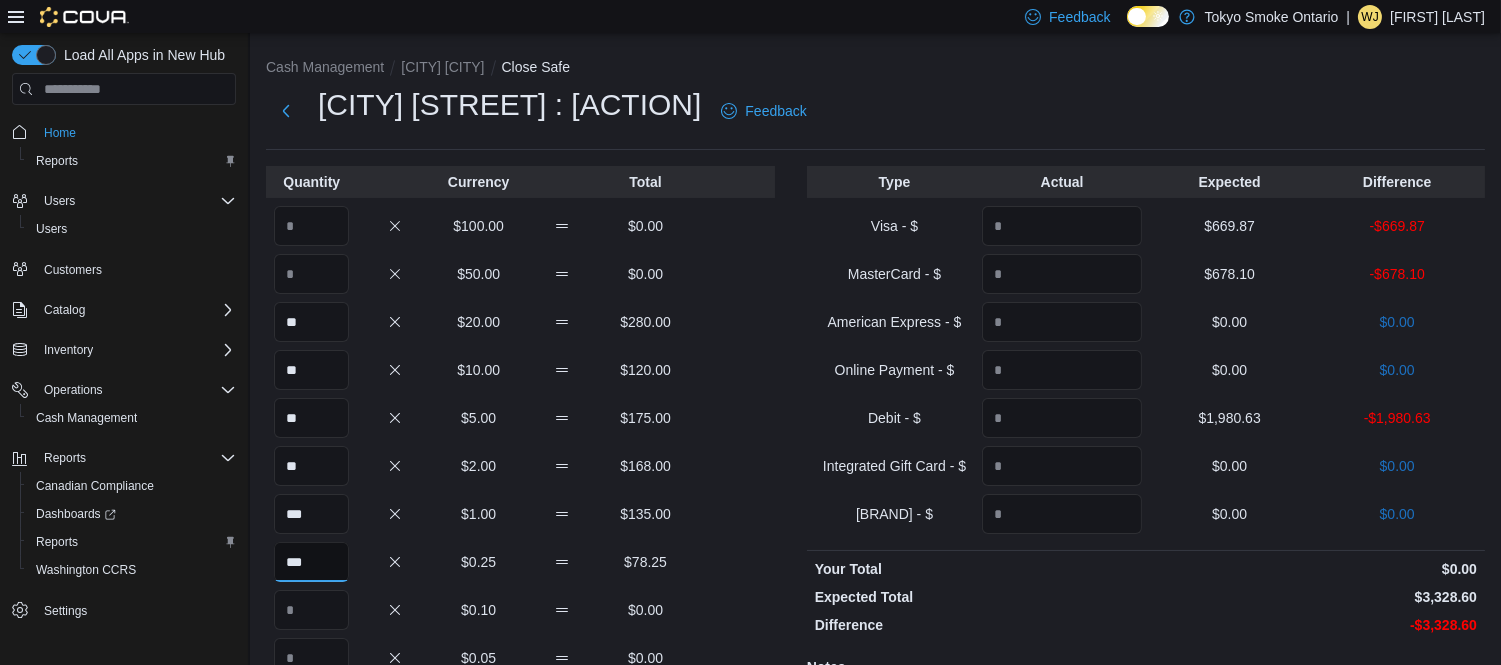 type on "***" 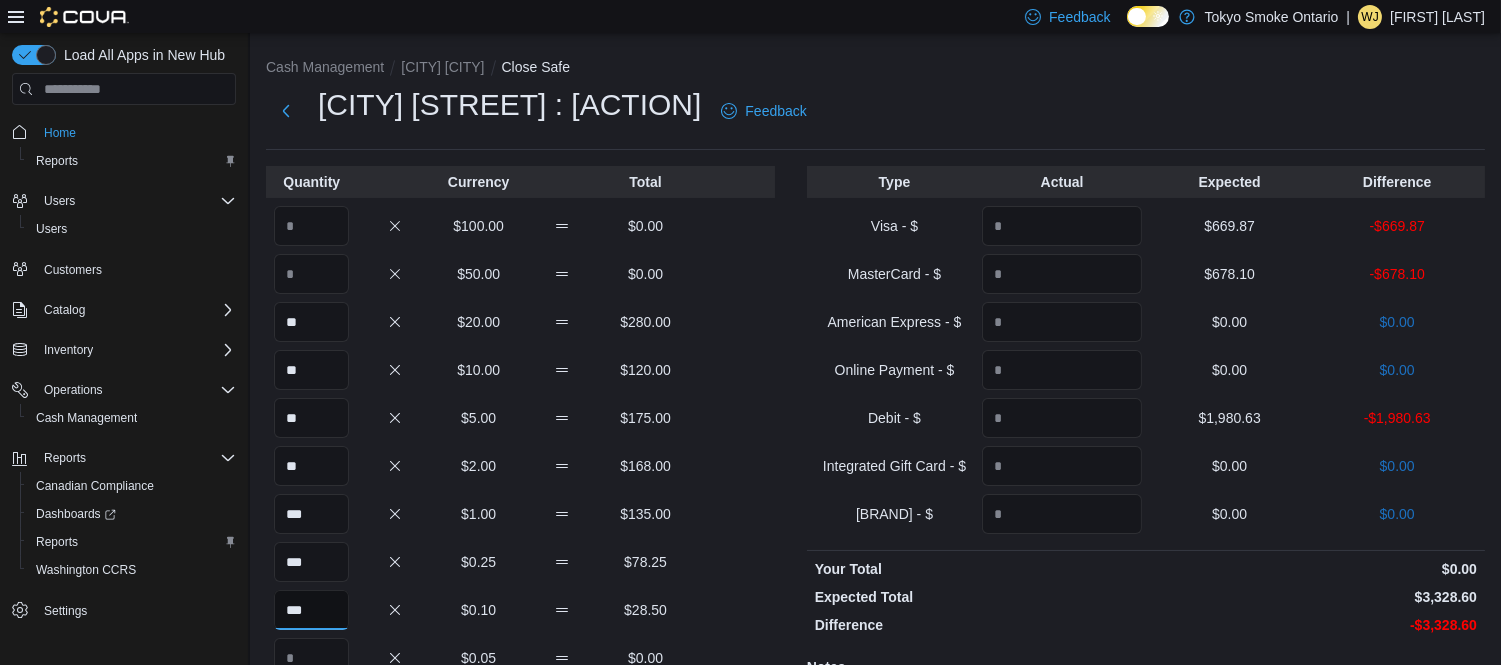 type on "***" 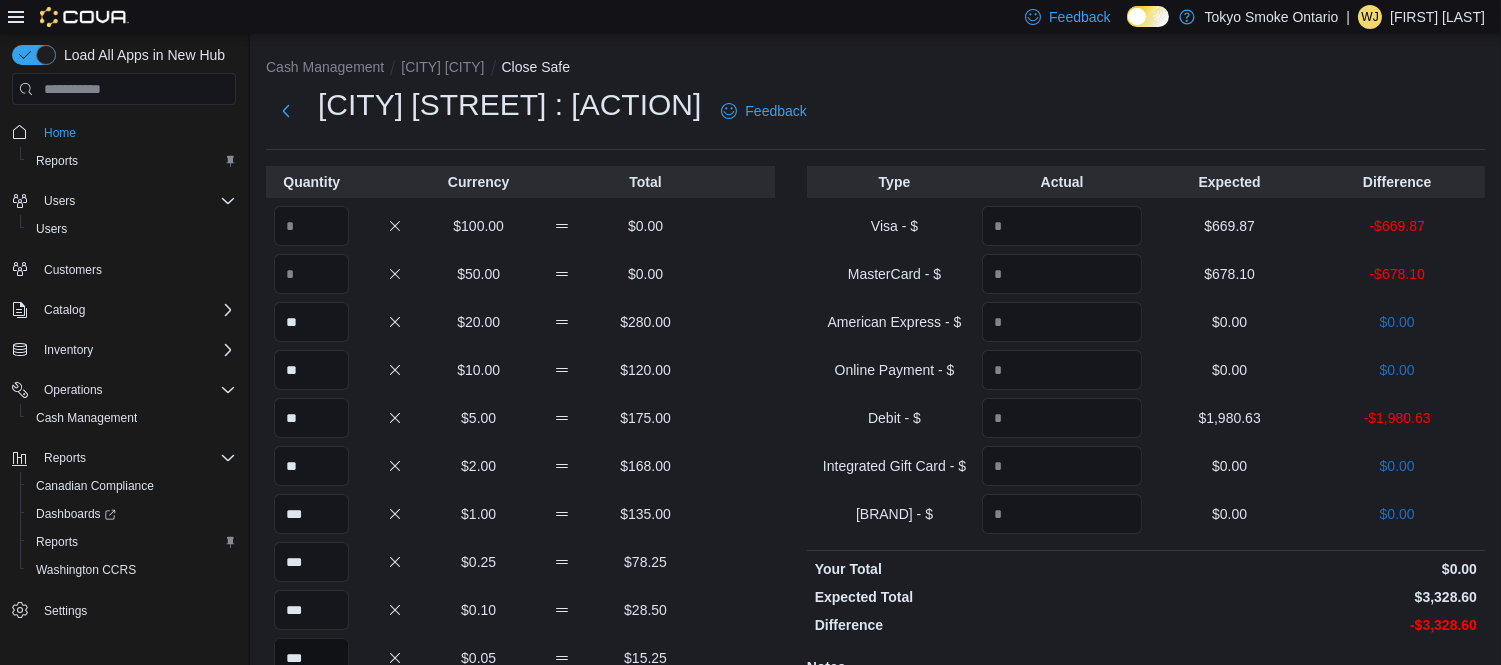scroll, scrollTop: 1, scrollLeft: 0, axis: vertical 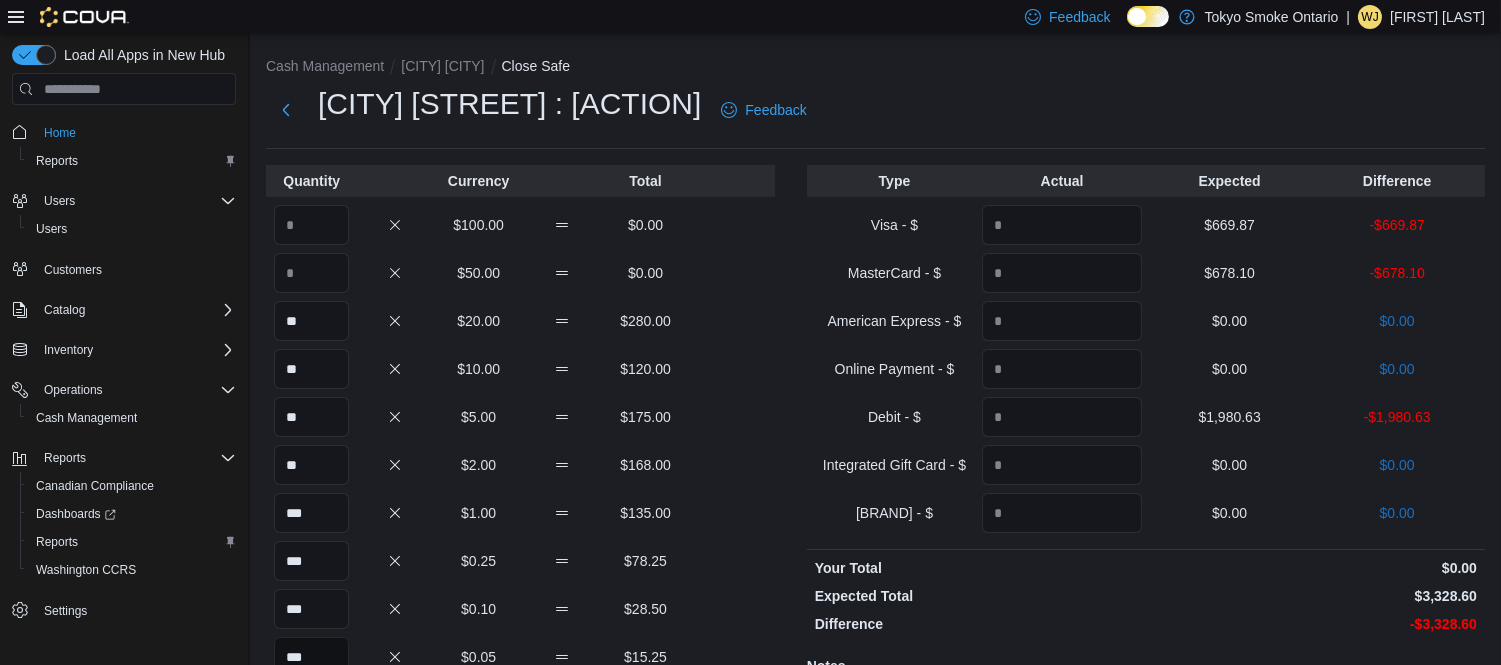 type on "***" 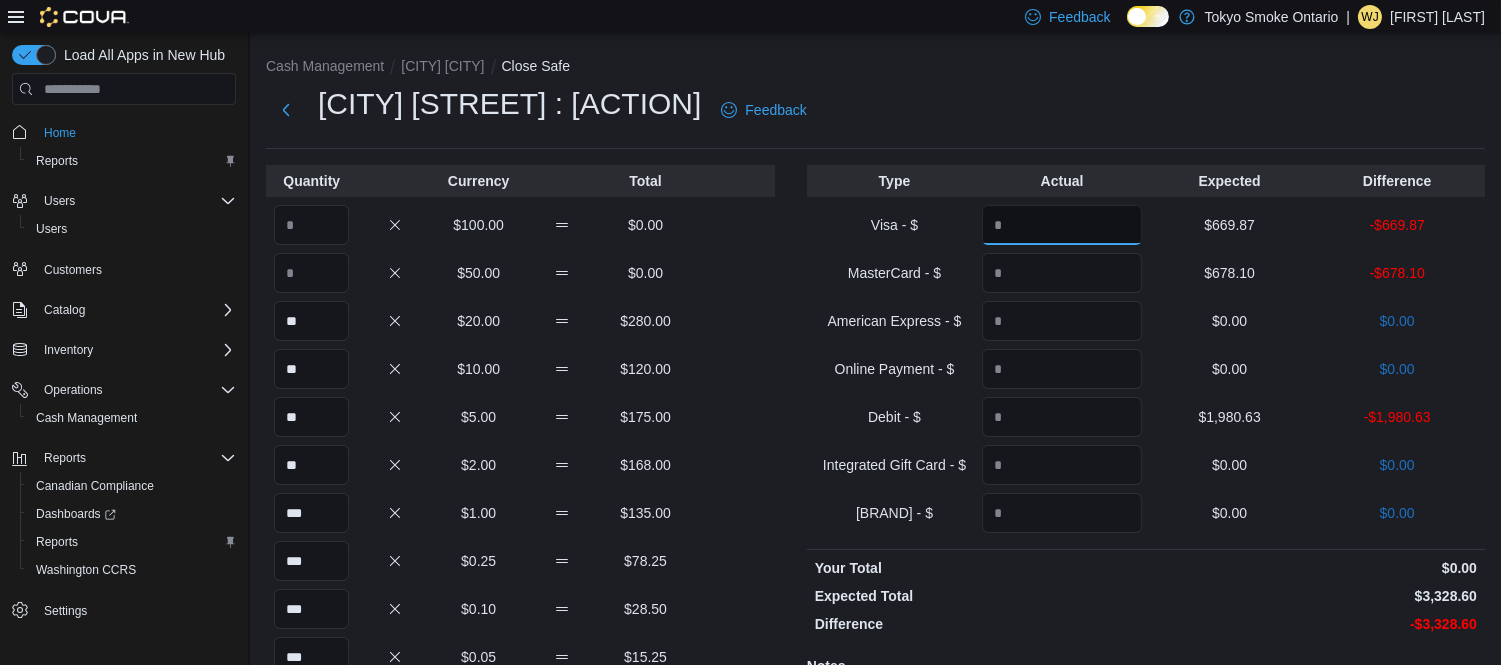 click at bounding box center (1062, 225) 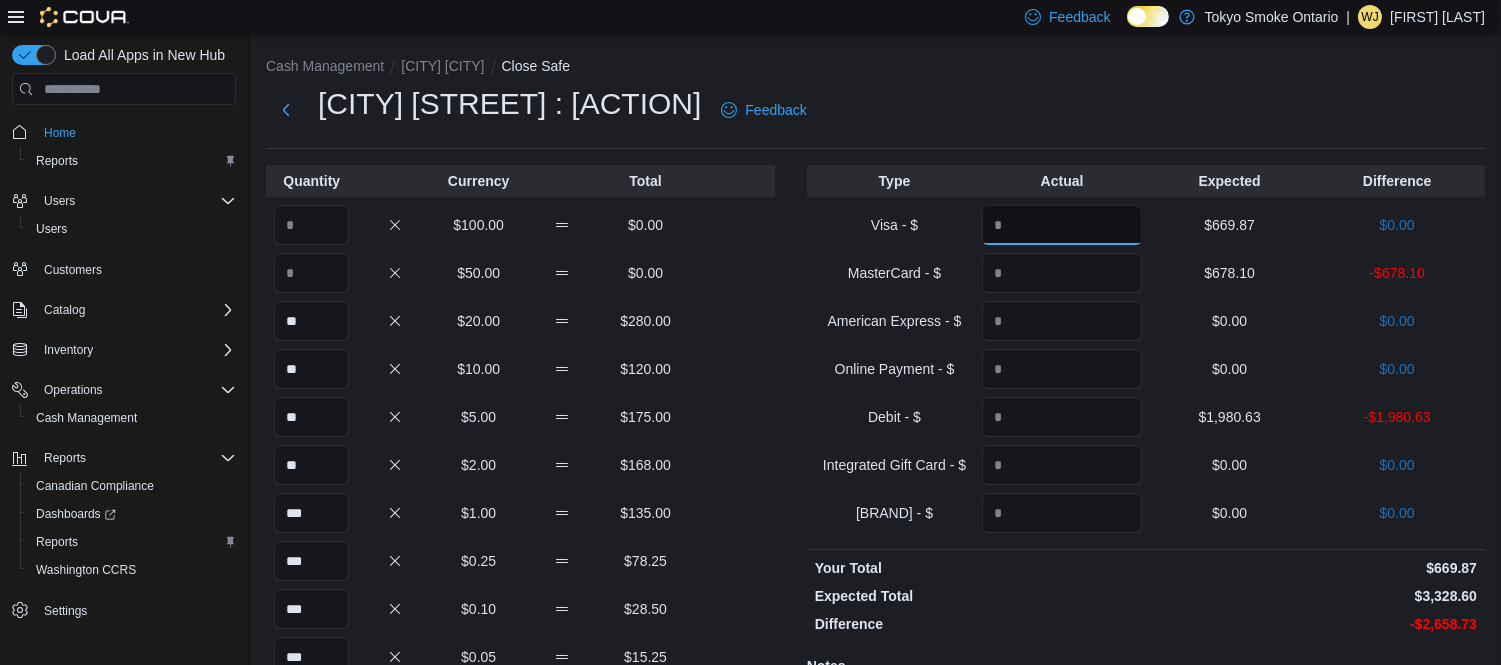 type on "******" 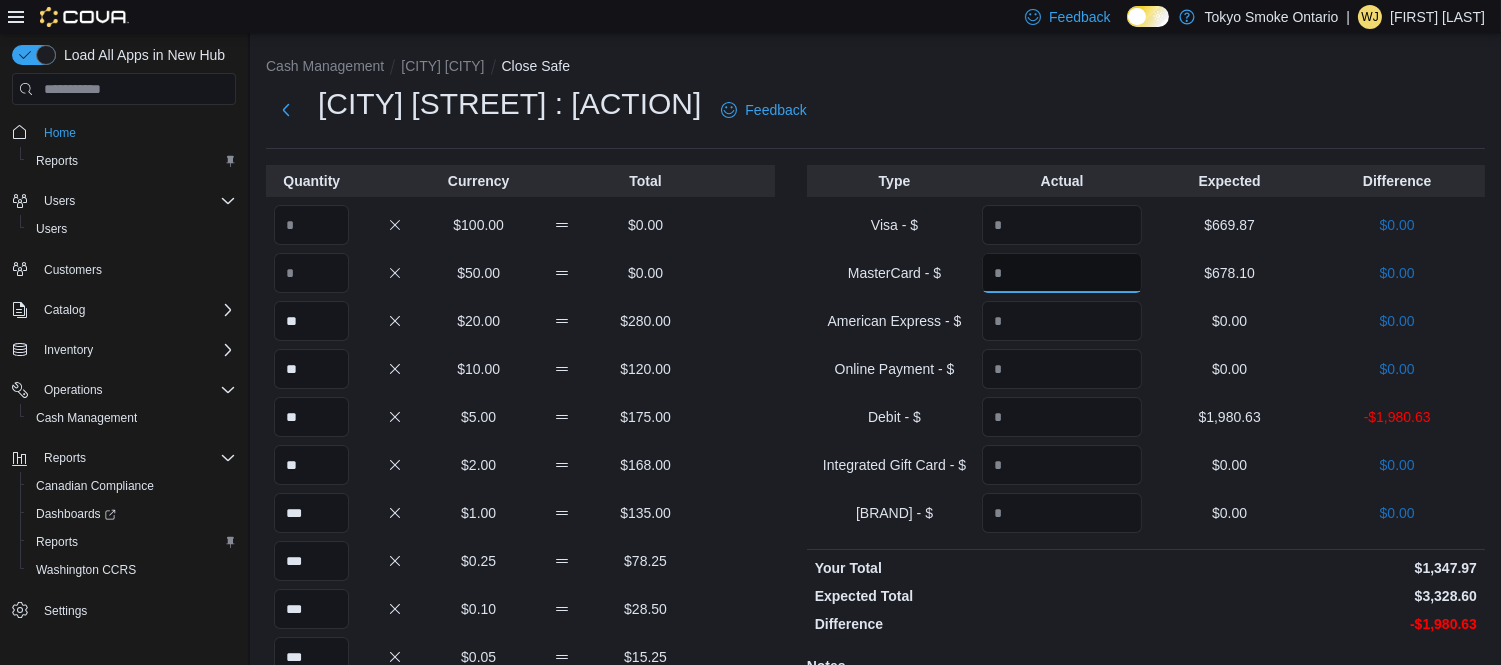 type on "******" 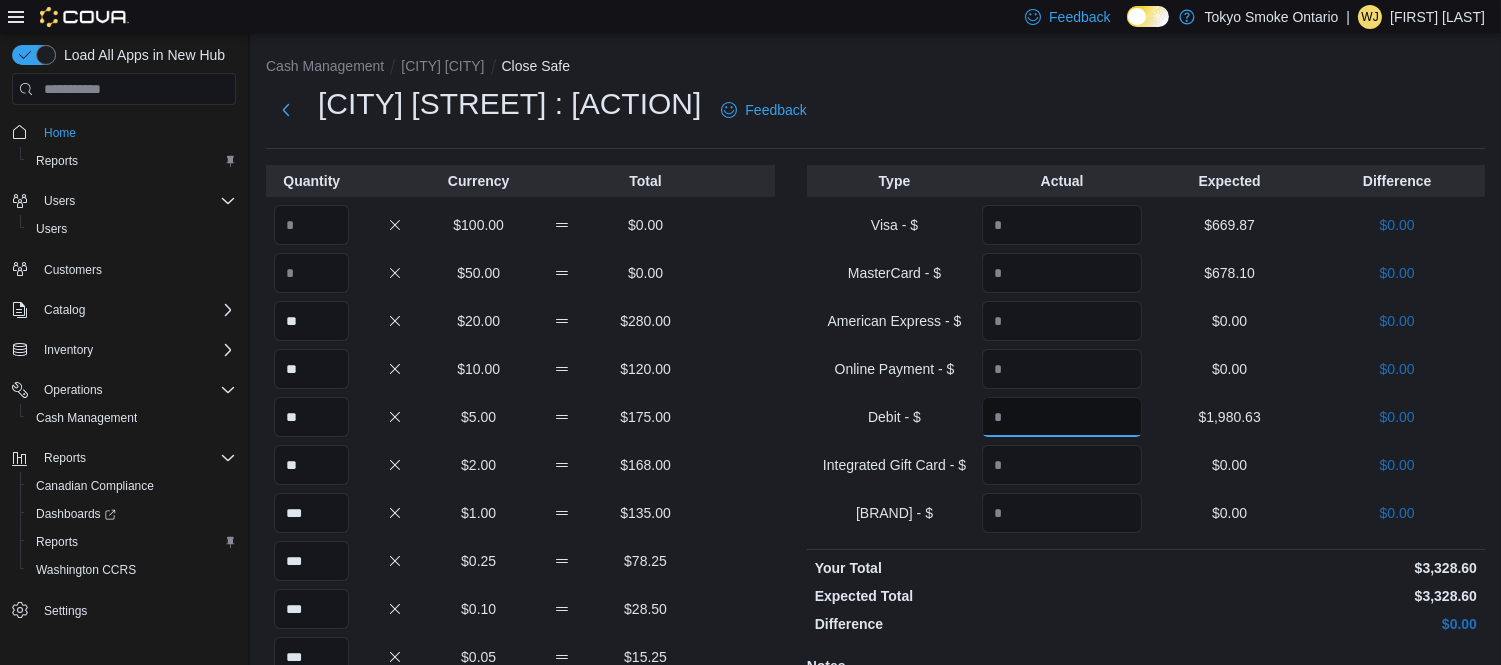scroll, scrollTop: 226, scrollLeft: 0, axis: vertical 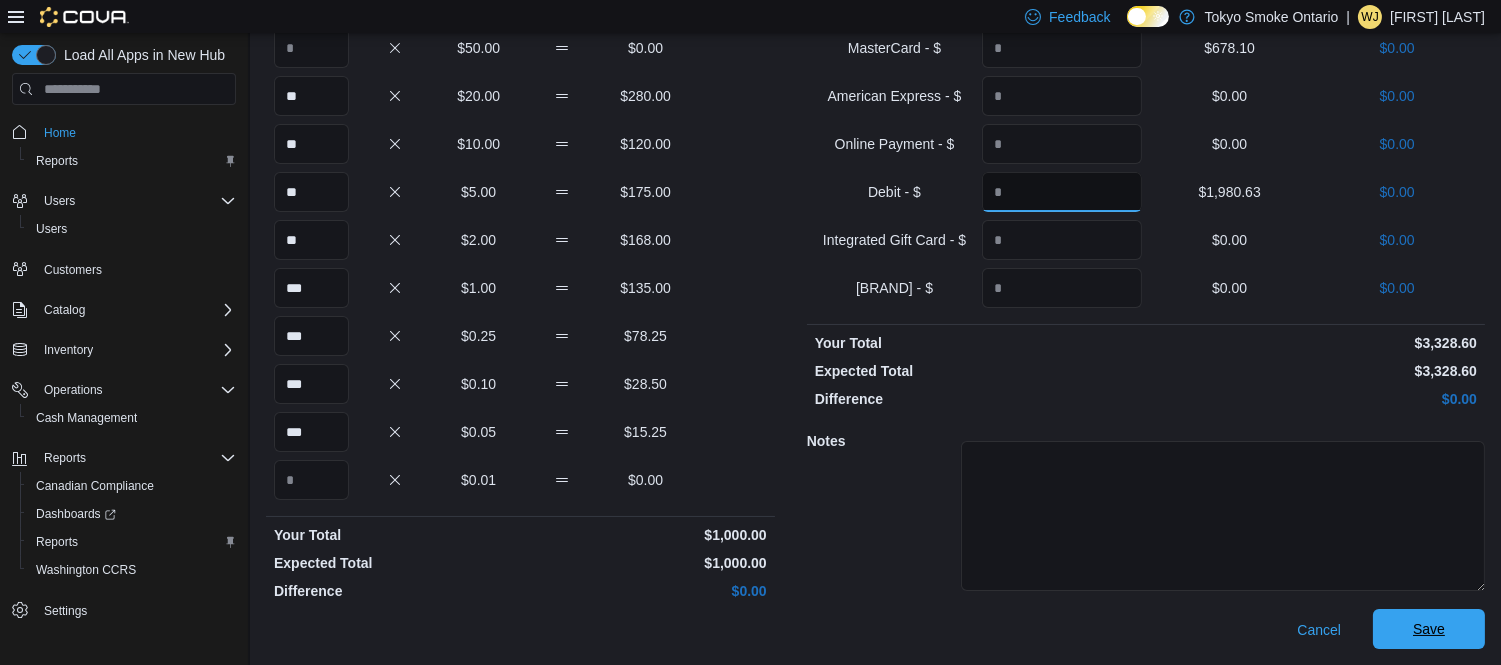 type on "*******" 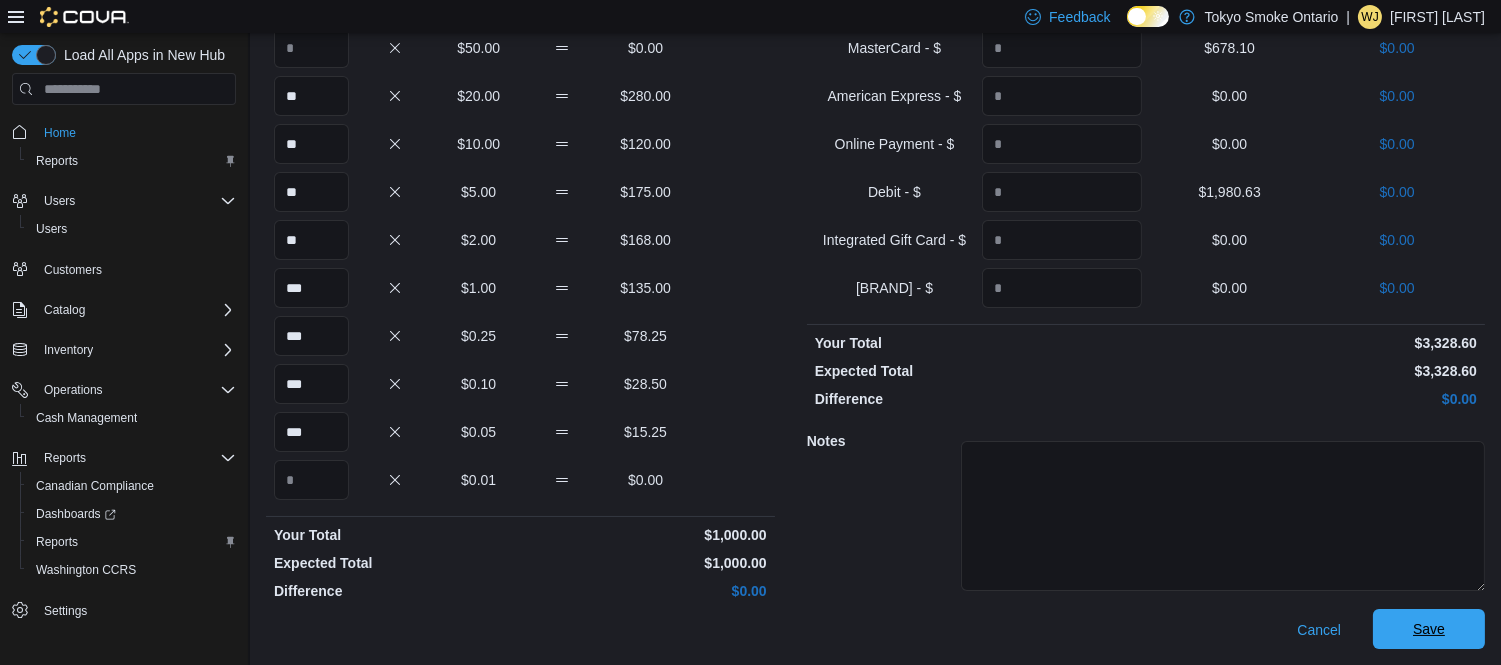 click on "Save" at bounding box center [1429, 629] 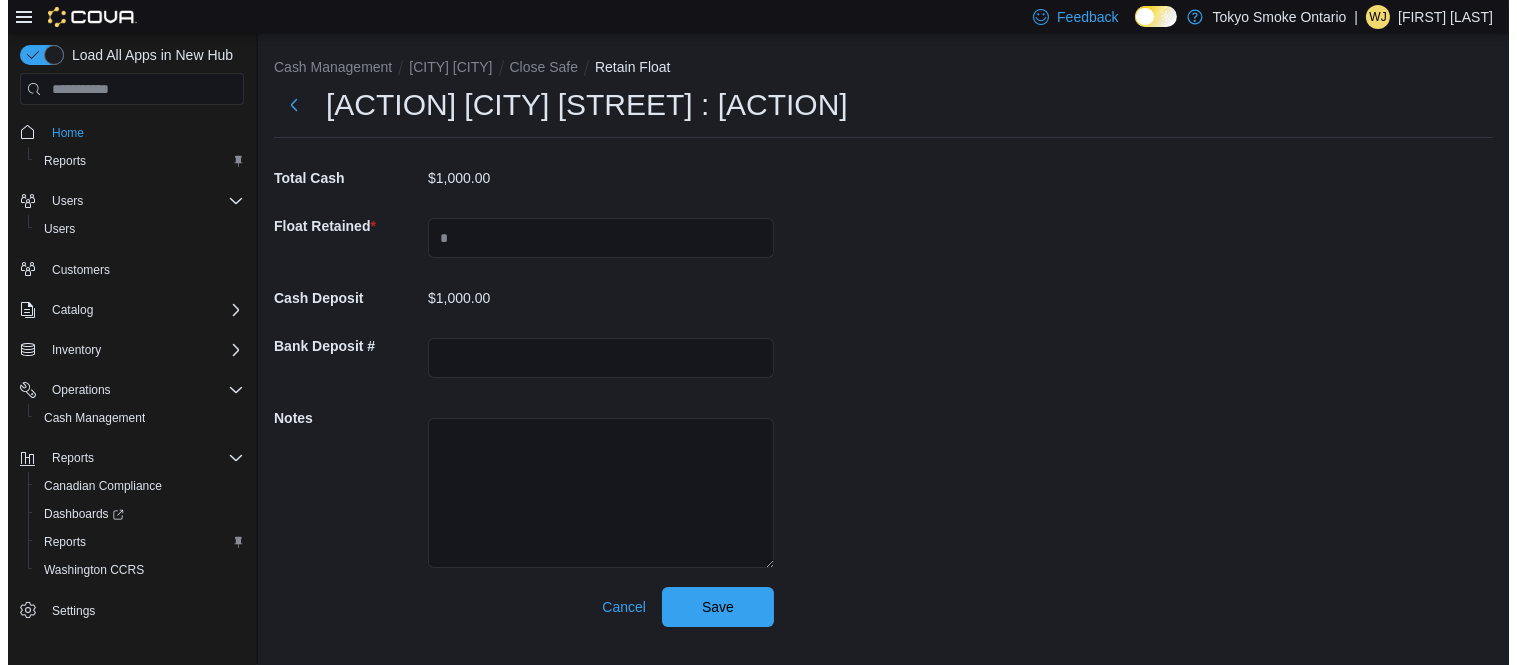 scroll, scrollTop: 0, scrollLeft: 0, axis: both 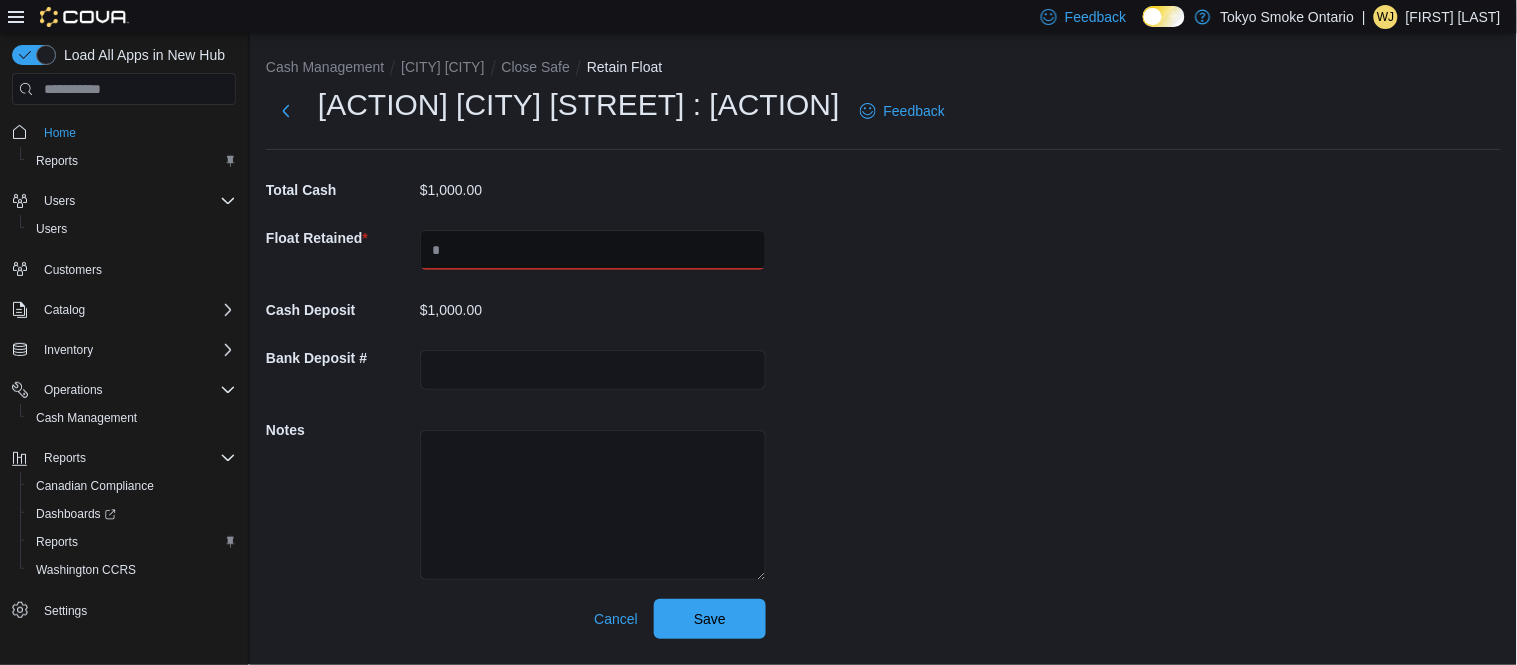 click at bounding box center [593, 250] 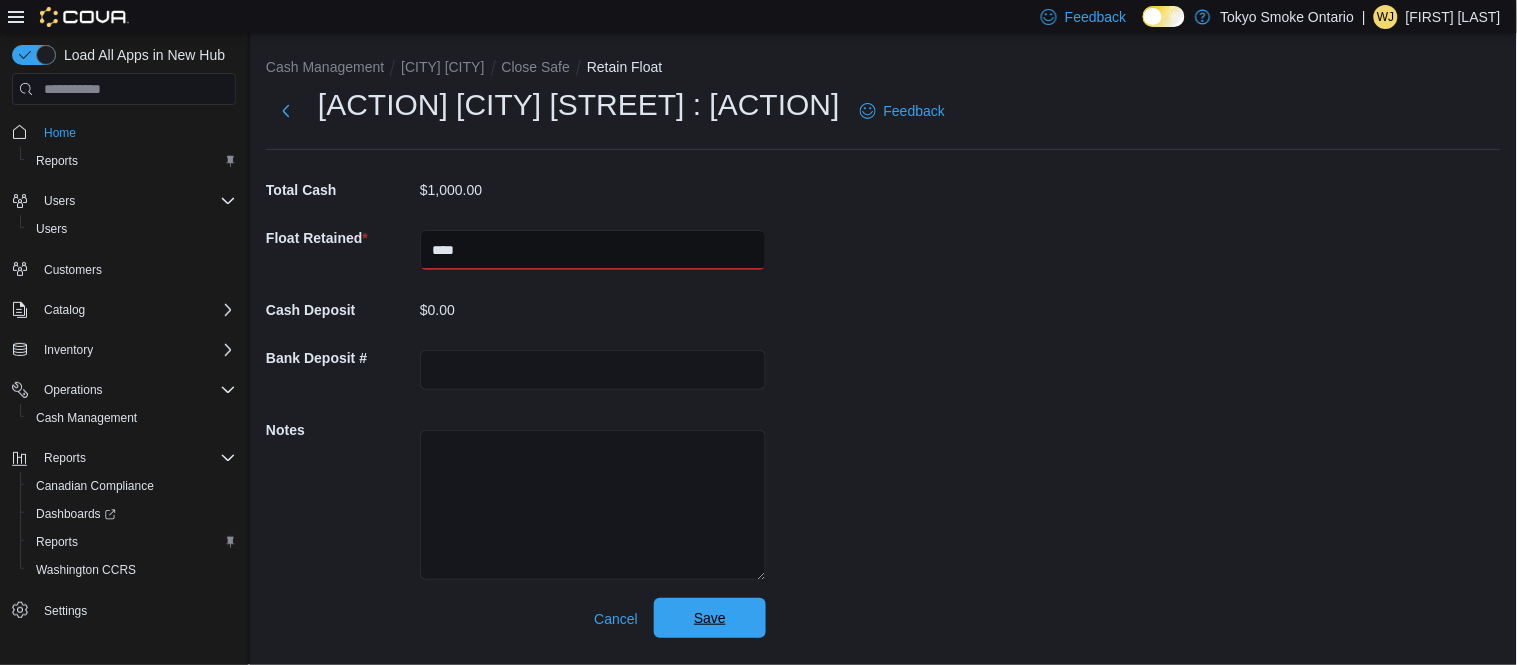 type on "****" 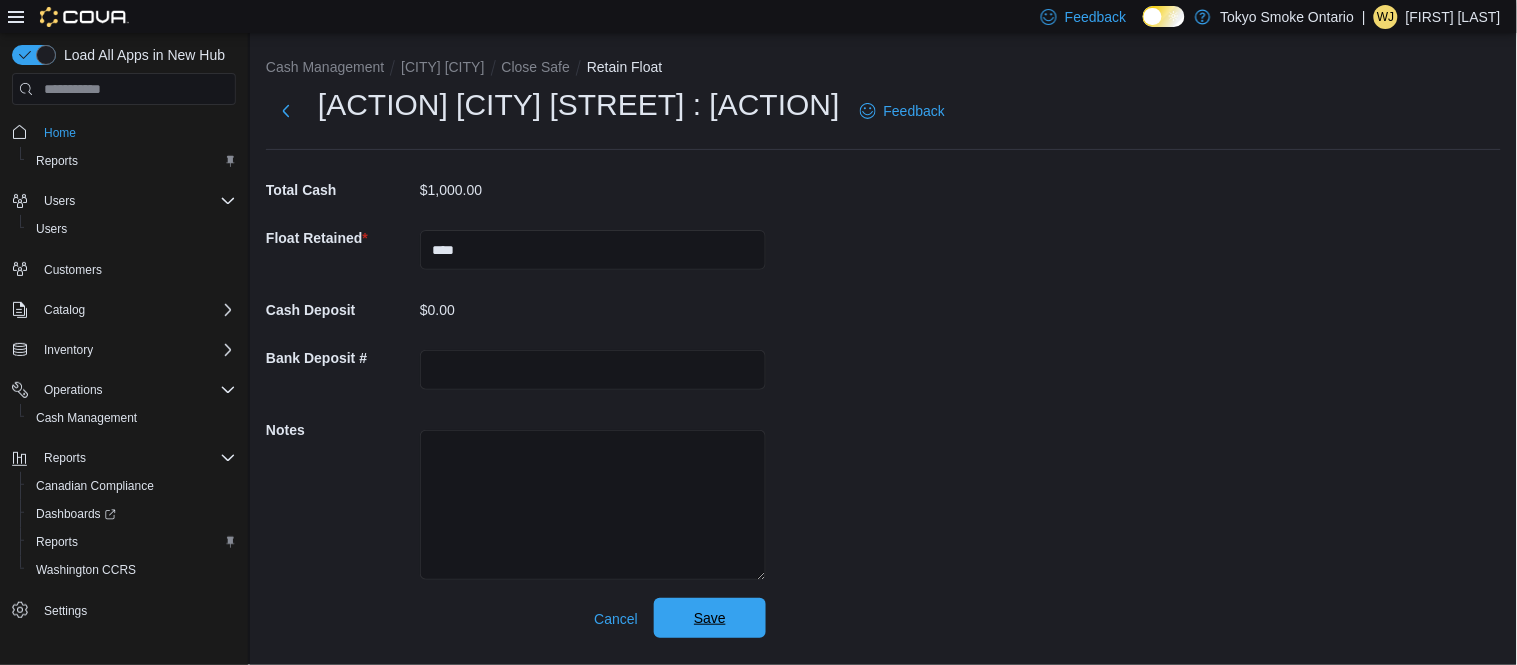 click on "Save" at bounding box center (710, 618) 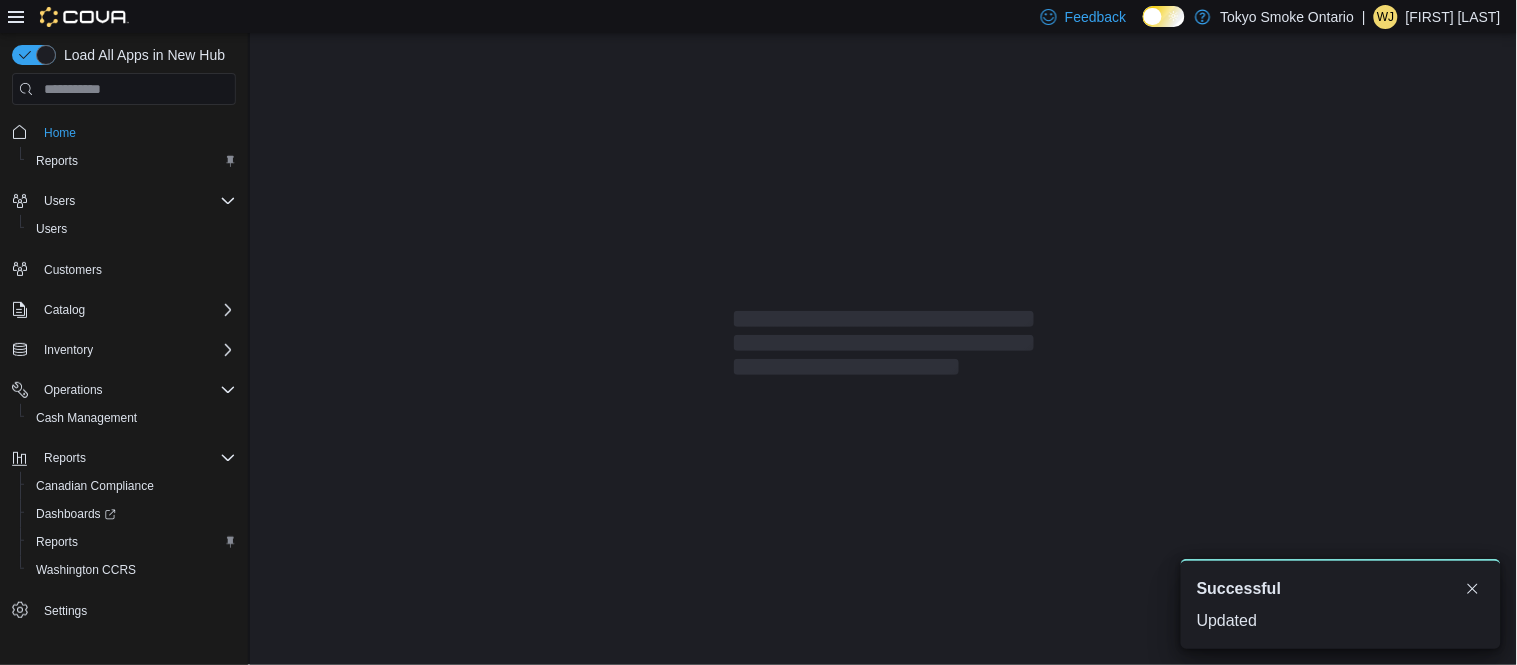 scroll, scrollTop: 0, scrollLeft: 0, axis: both 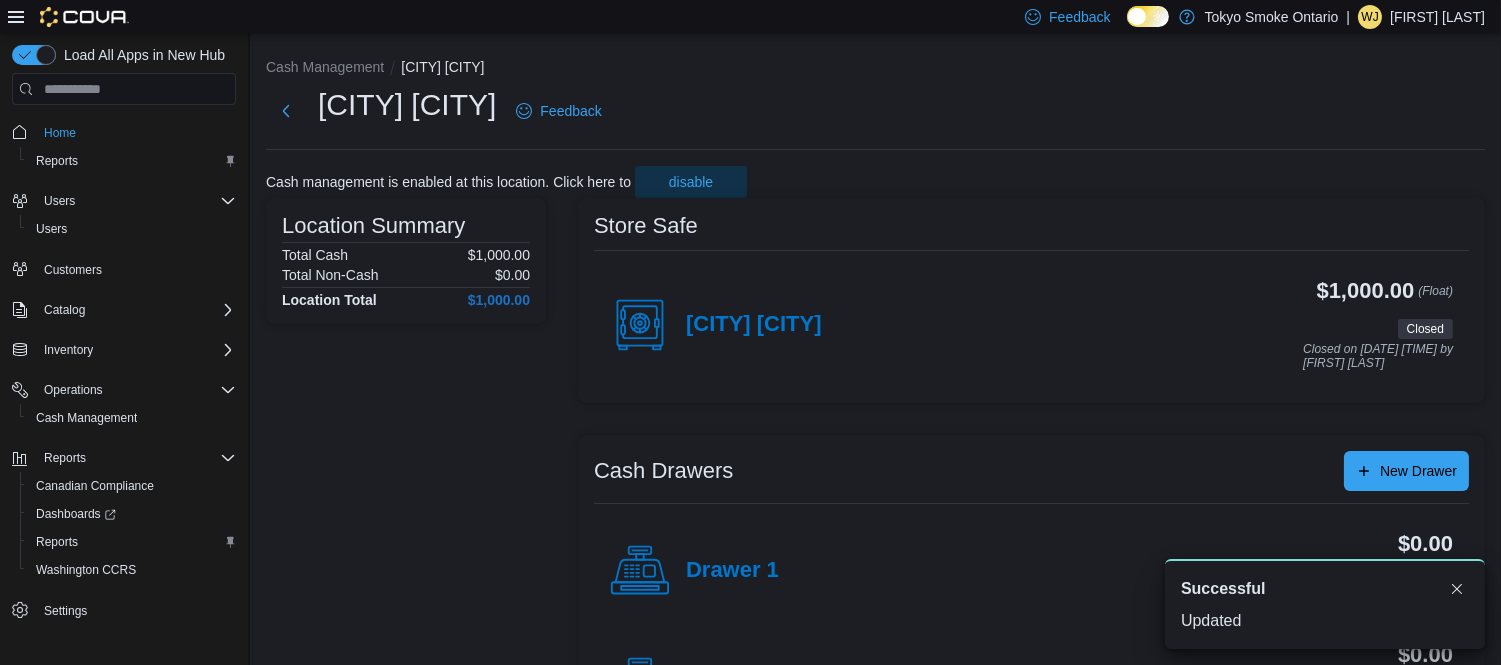click on "[FIRST] [LAST]" at bounding box center [1437, 17] 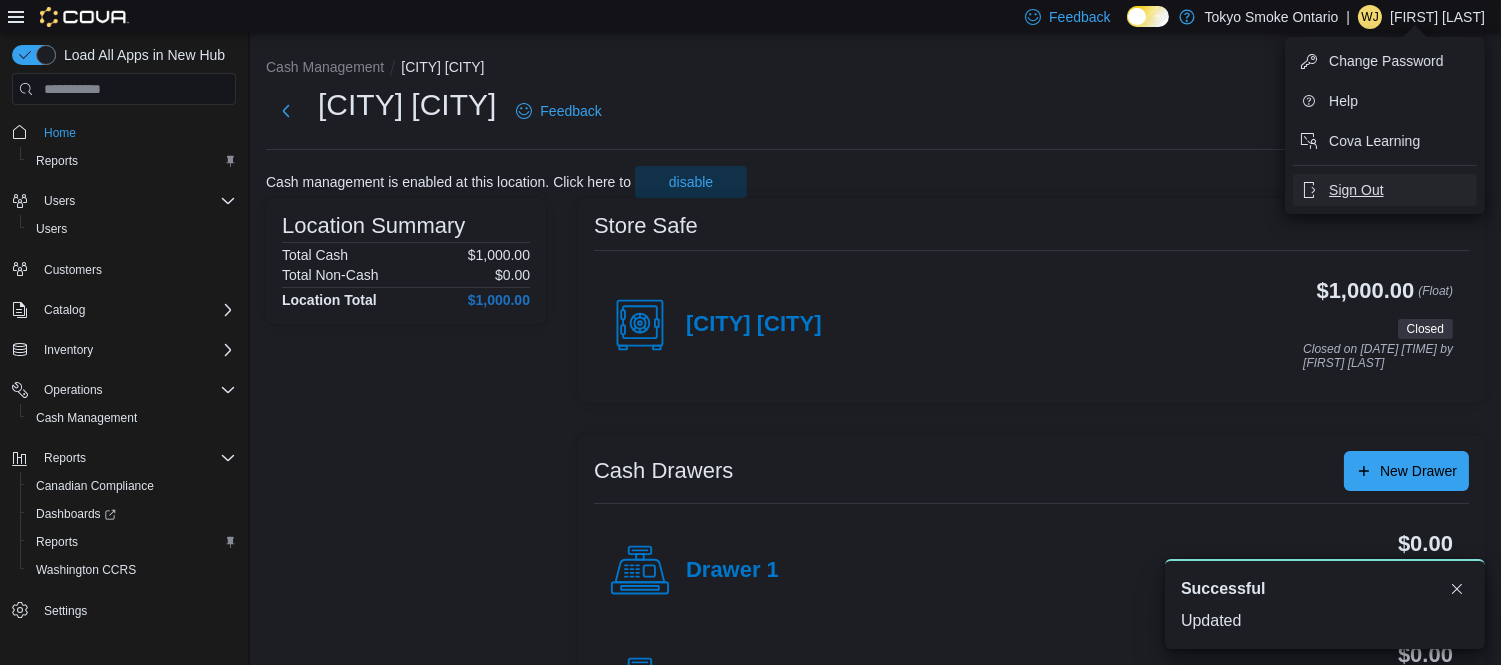 click on "Sign Out" at bounding box center [1356, 190] 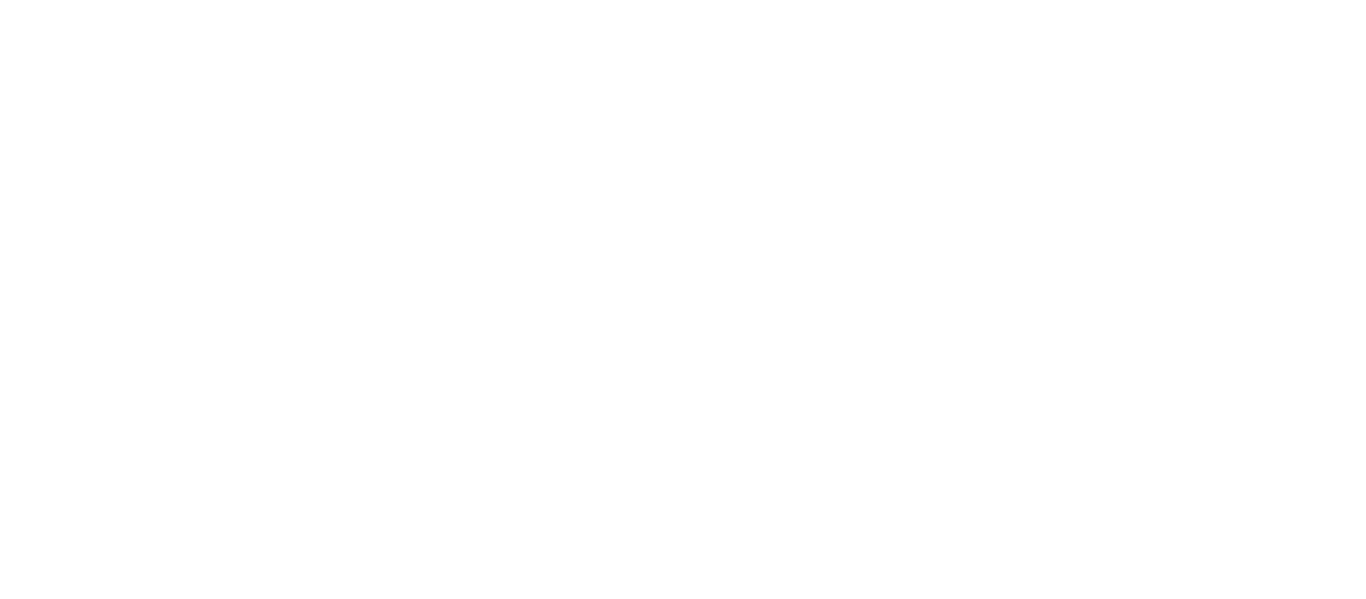 scroll, scrollTop: 0, scrollLeft: 0, axis: both 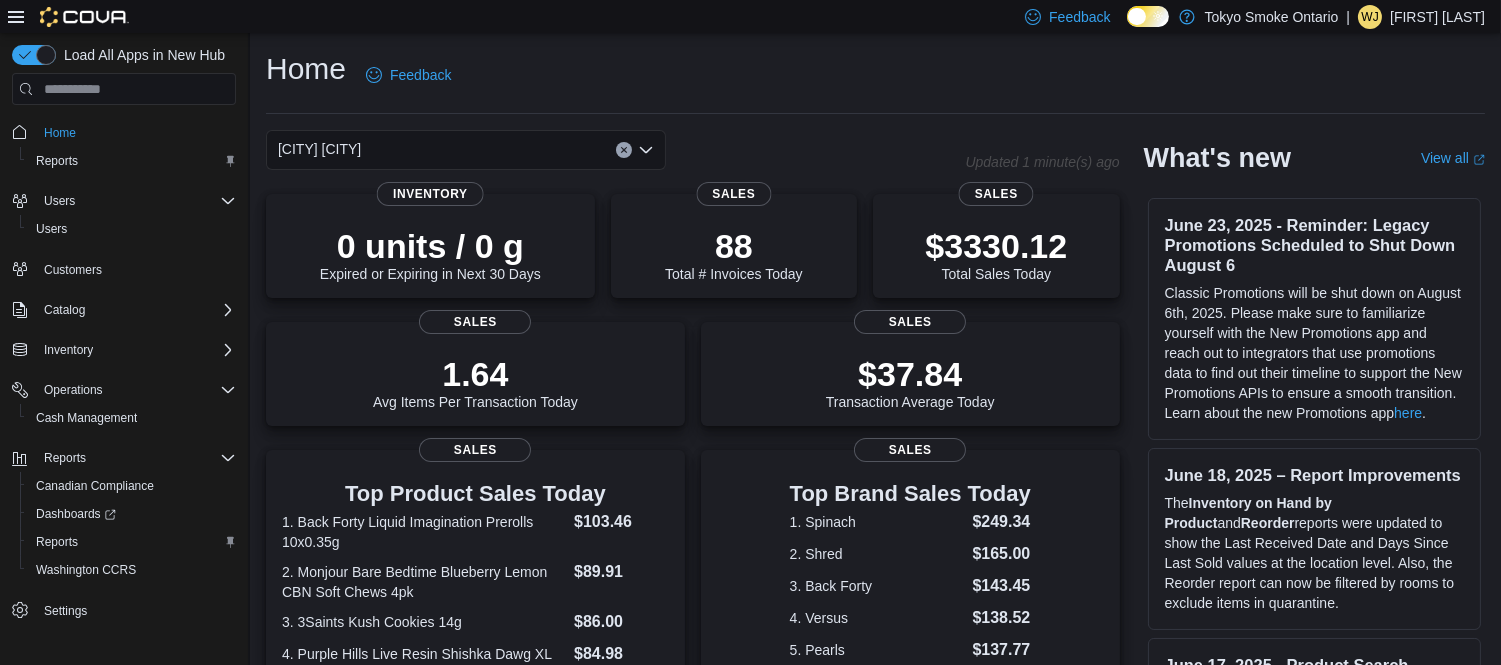 click on "[FIRST] [LAST]" at bounding box center [1437, 17] 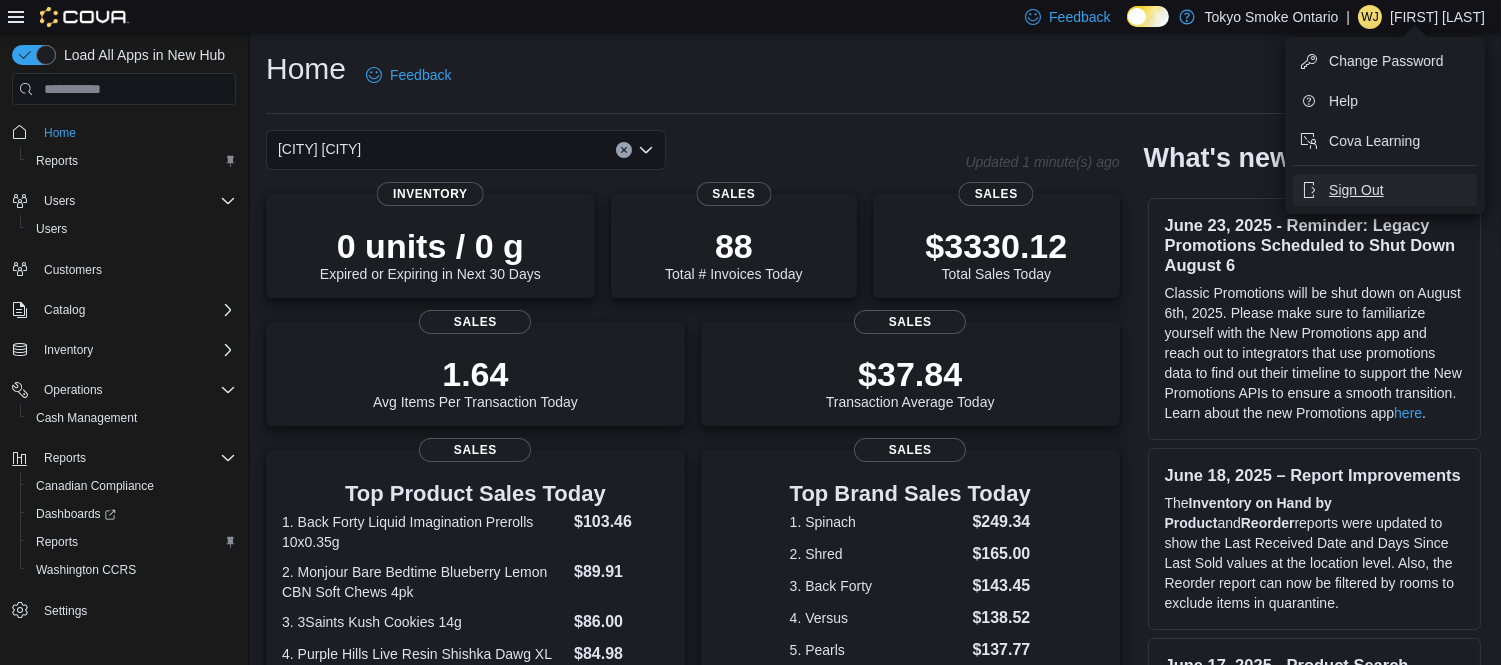 click on "Sign Out" at bounding box center (1356, 190) 